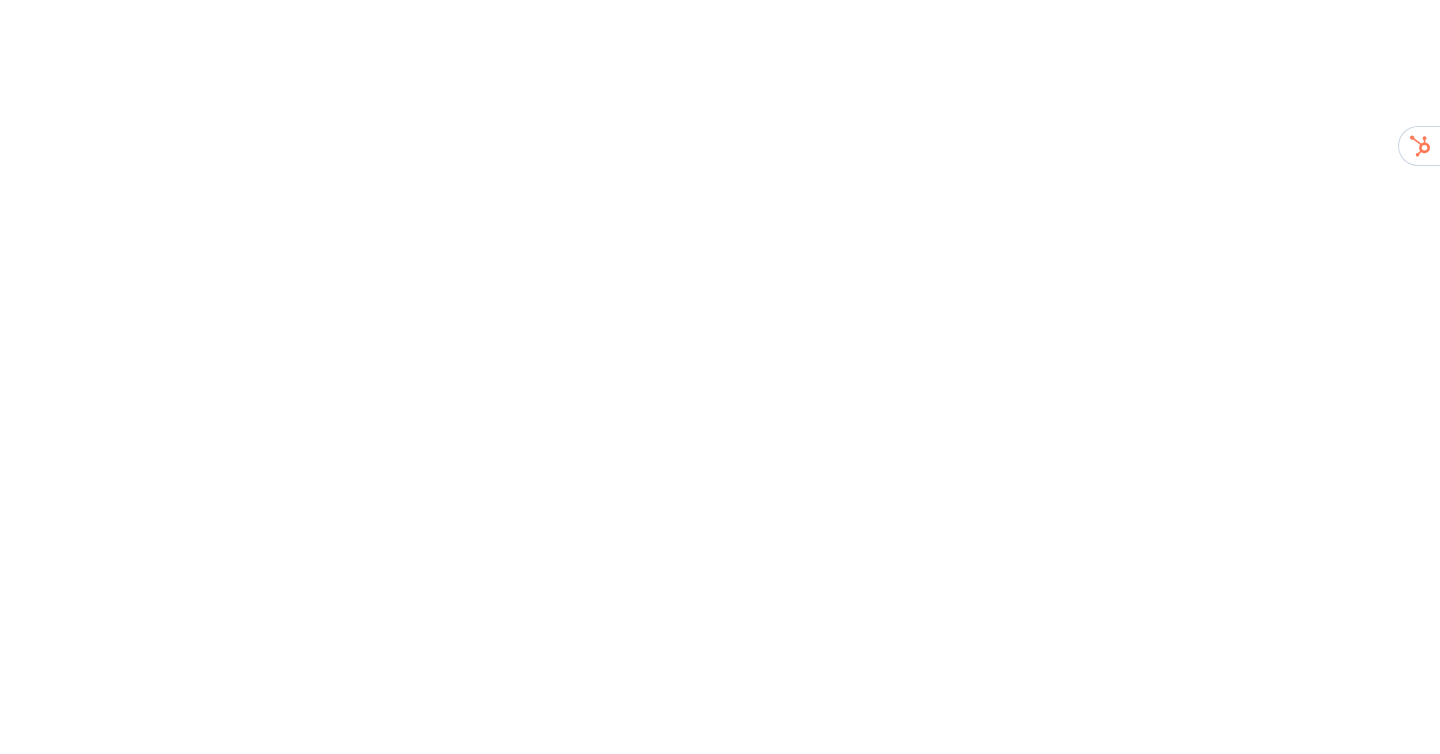 scroll, scrollTop: 0, scrollLeft: 0, axis: both 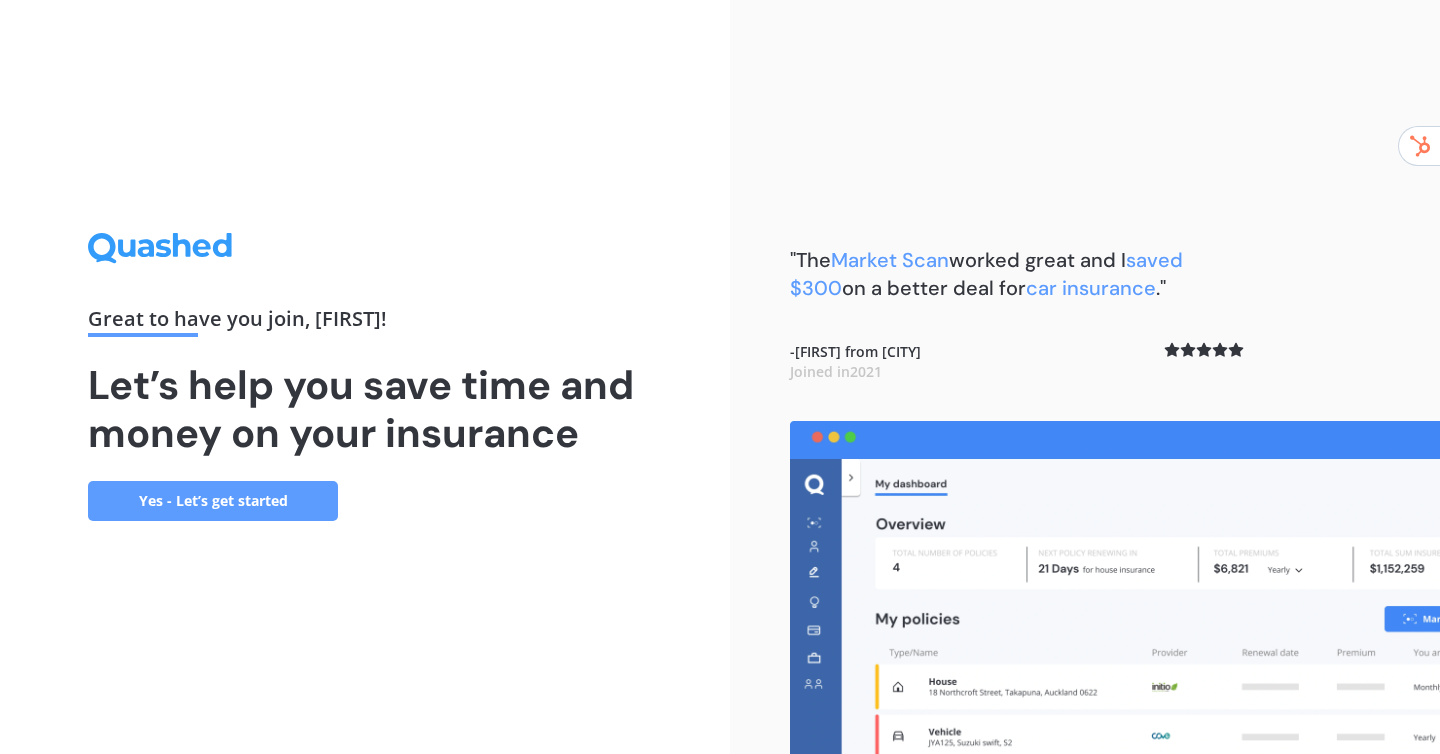 click on "Yes - Let’s get started" at bounding box center [213, 501] 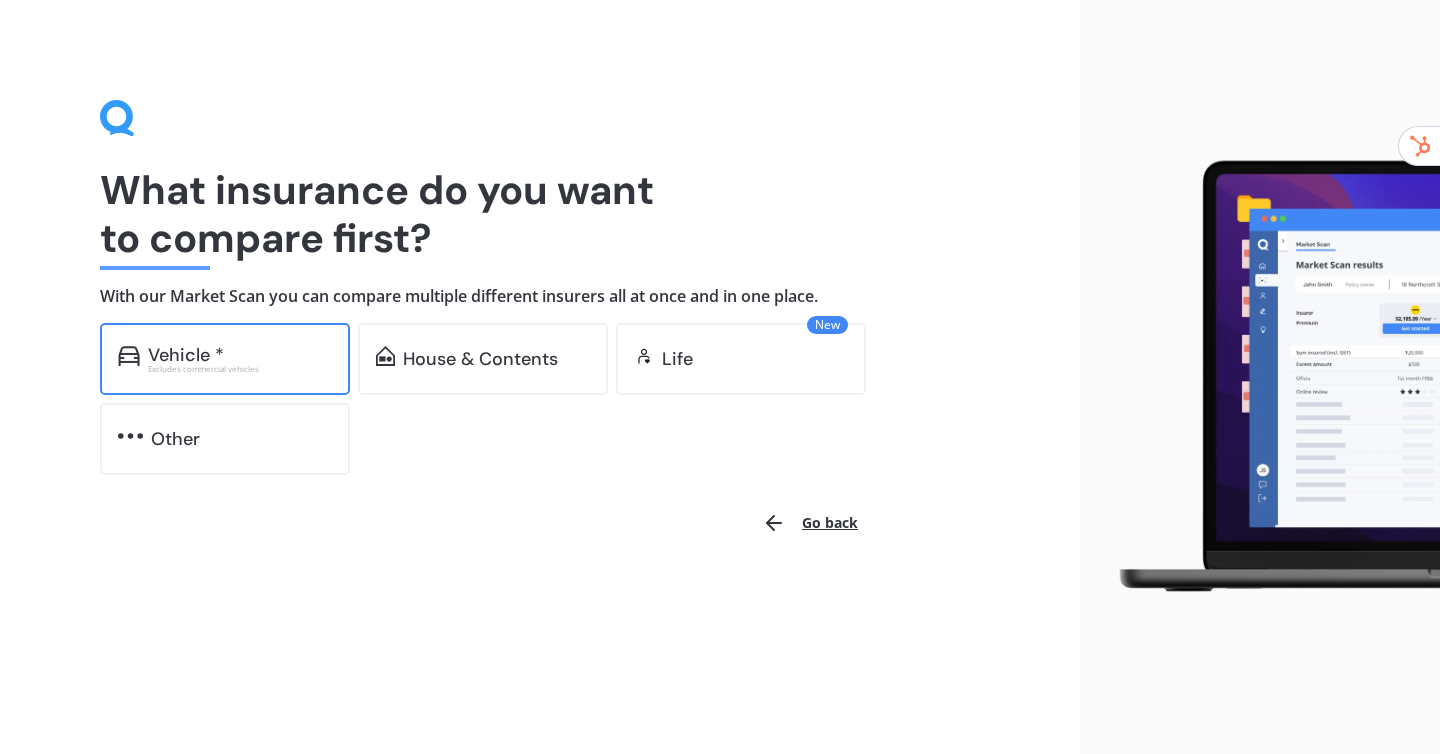 click on "Vehicle *" at bounding box center (240, 355) 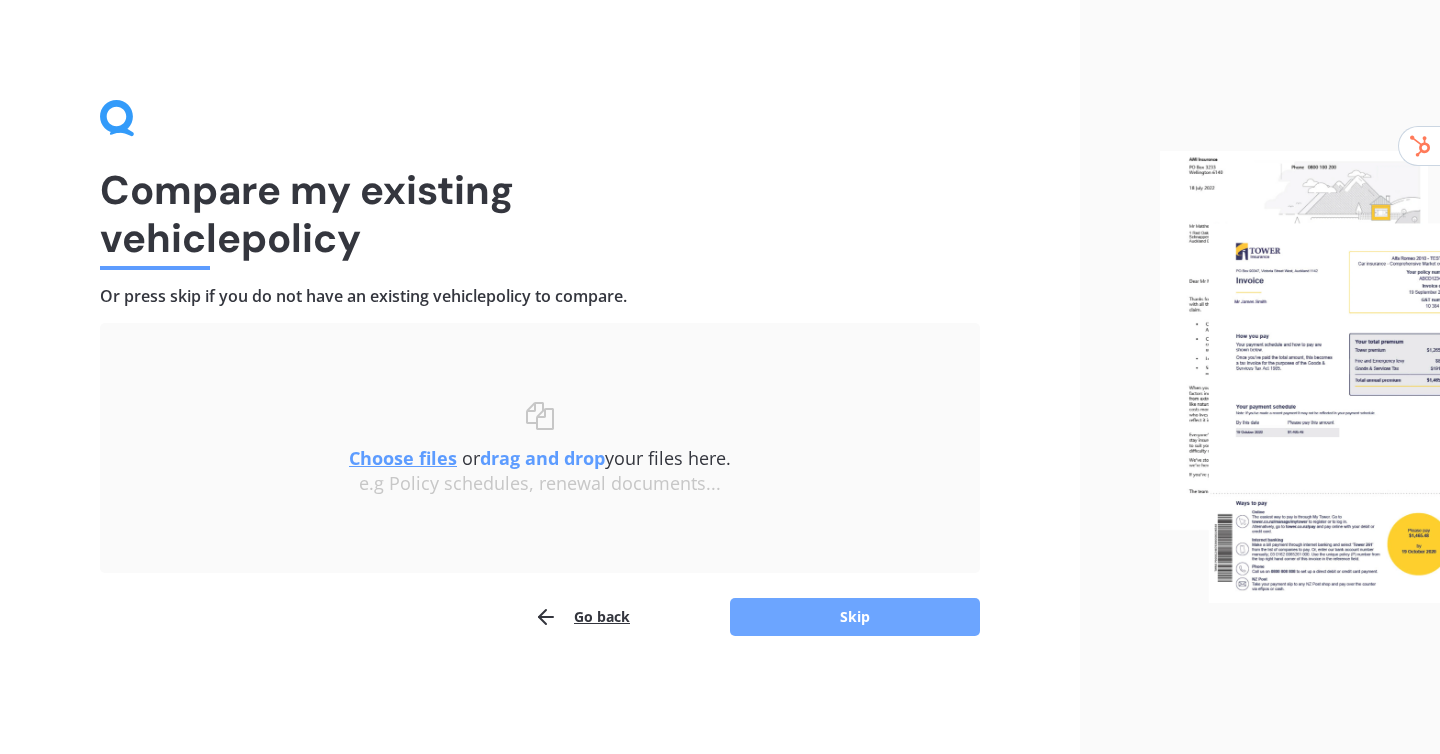 click on "Skip" at bounding box center (855, 617) 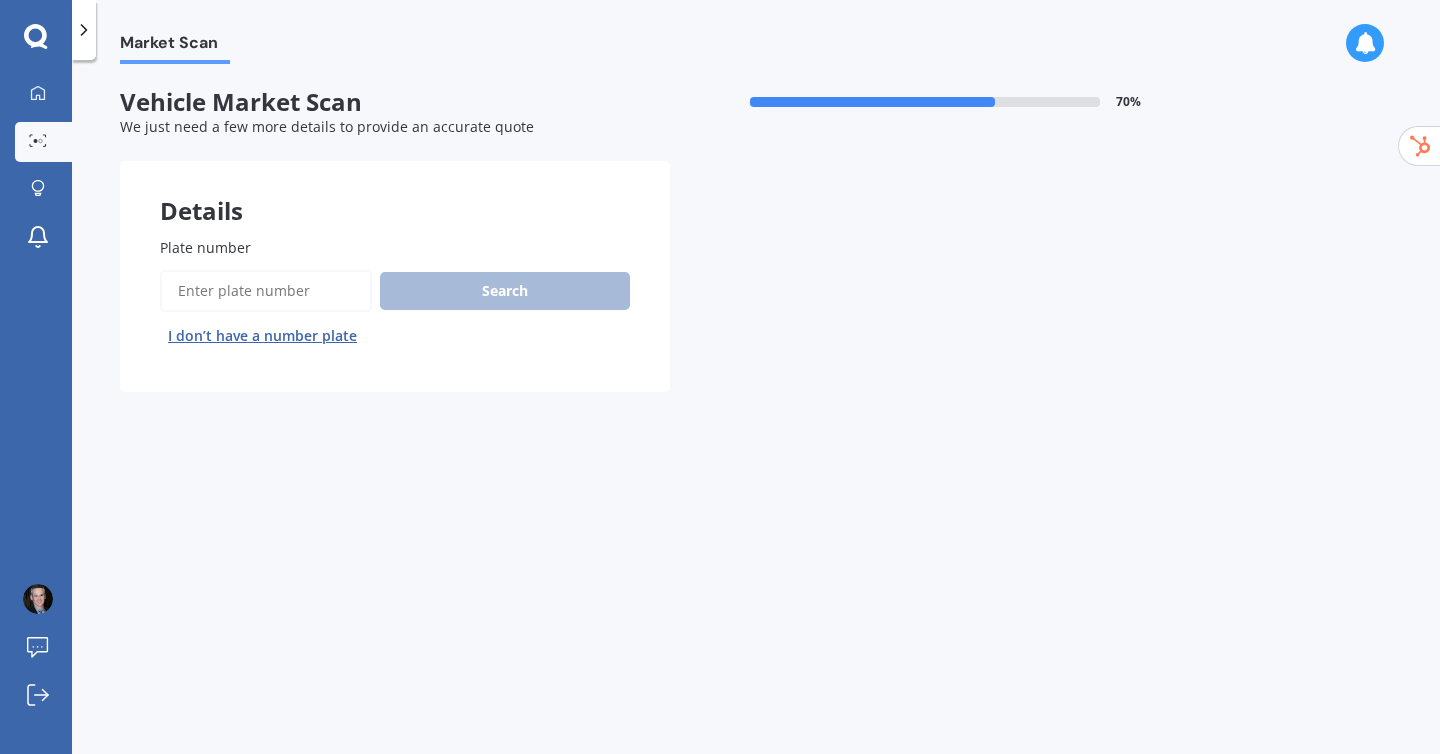 click on "Plate number" at bounding box center (266, 291) 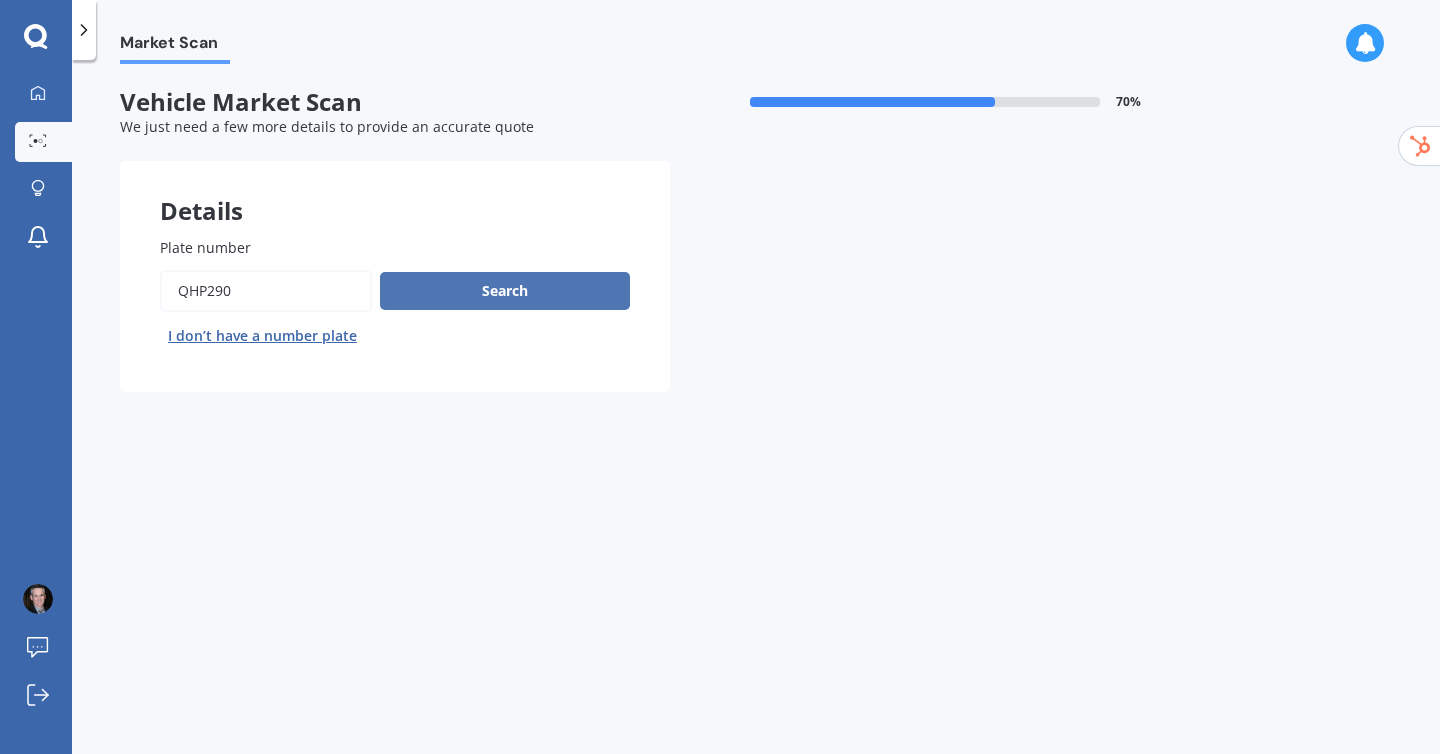 type on "QHP290" 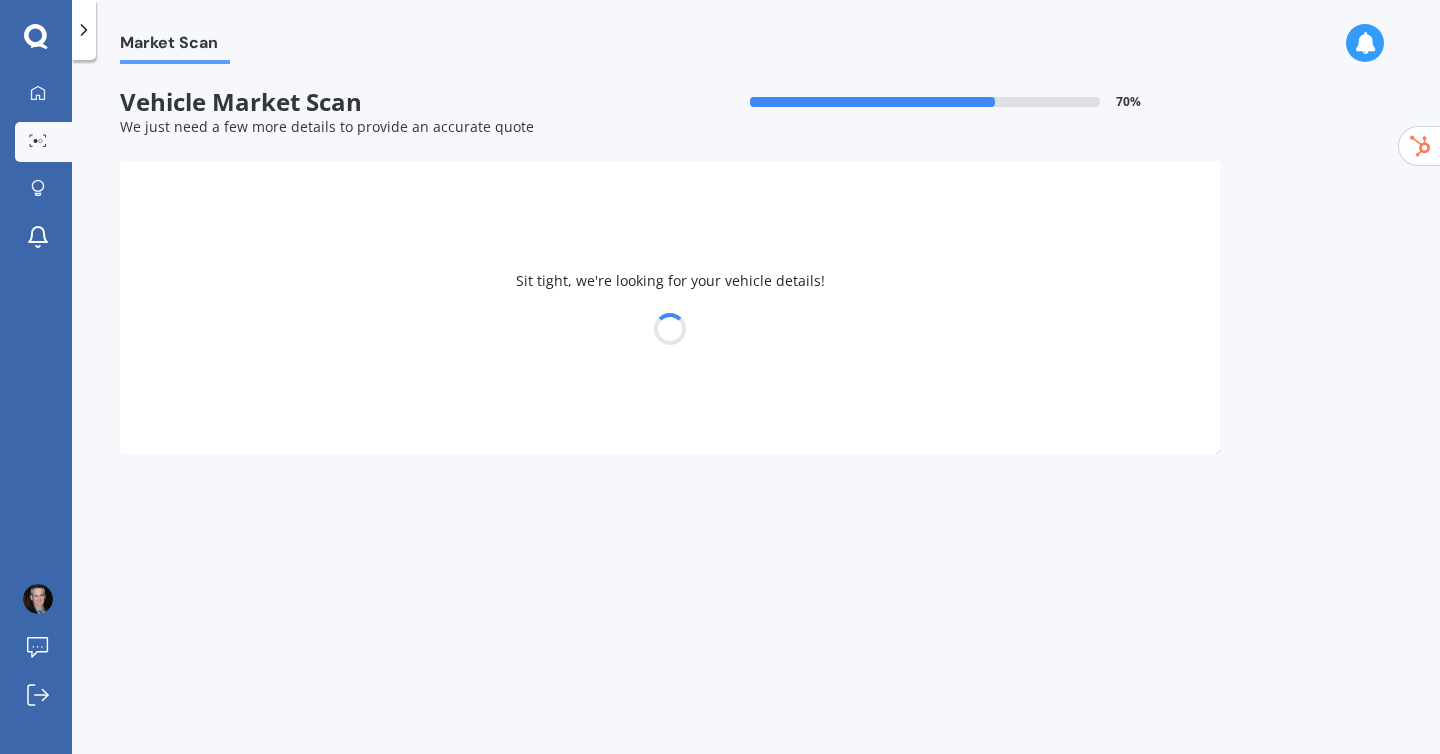 select on "TOYOTA" 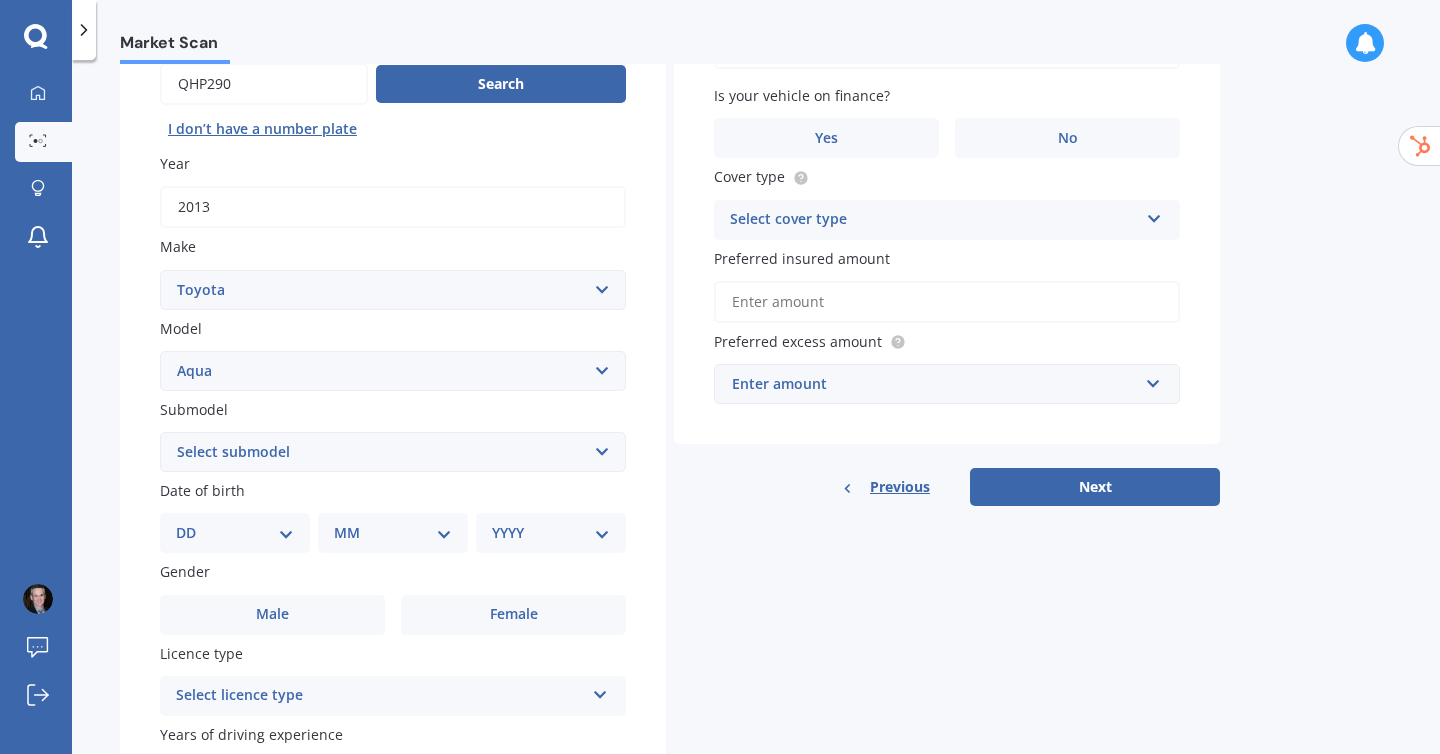 scroll, scrollTop: 263, scrollLeft: 0, axis: vertical 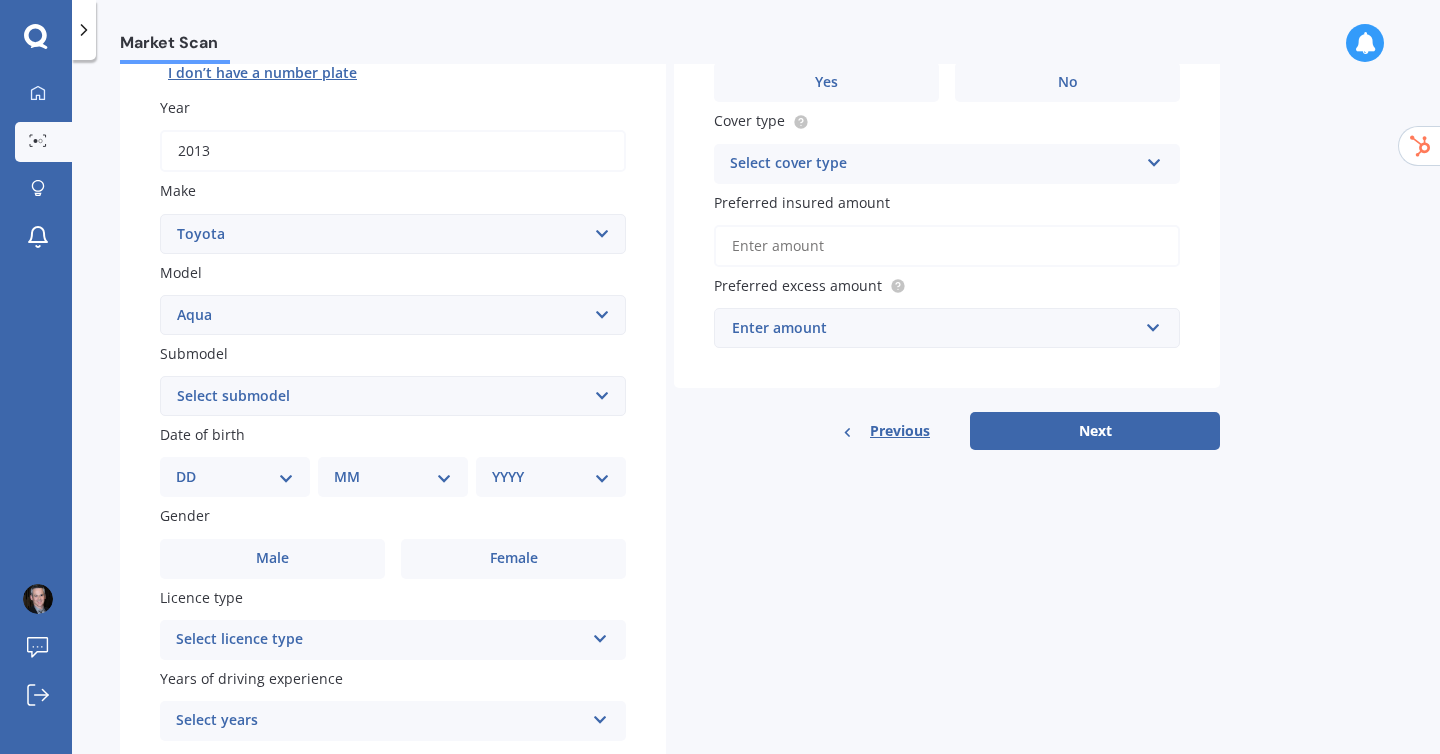 click on "Select submodel Hatchback Hybrid" at bounding box center [393, 396] 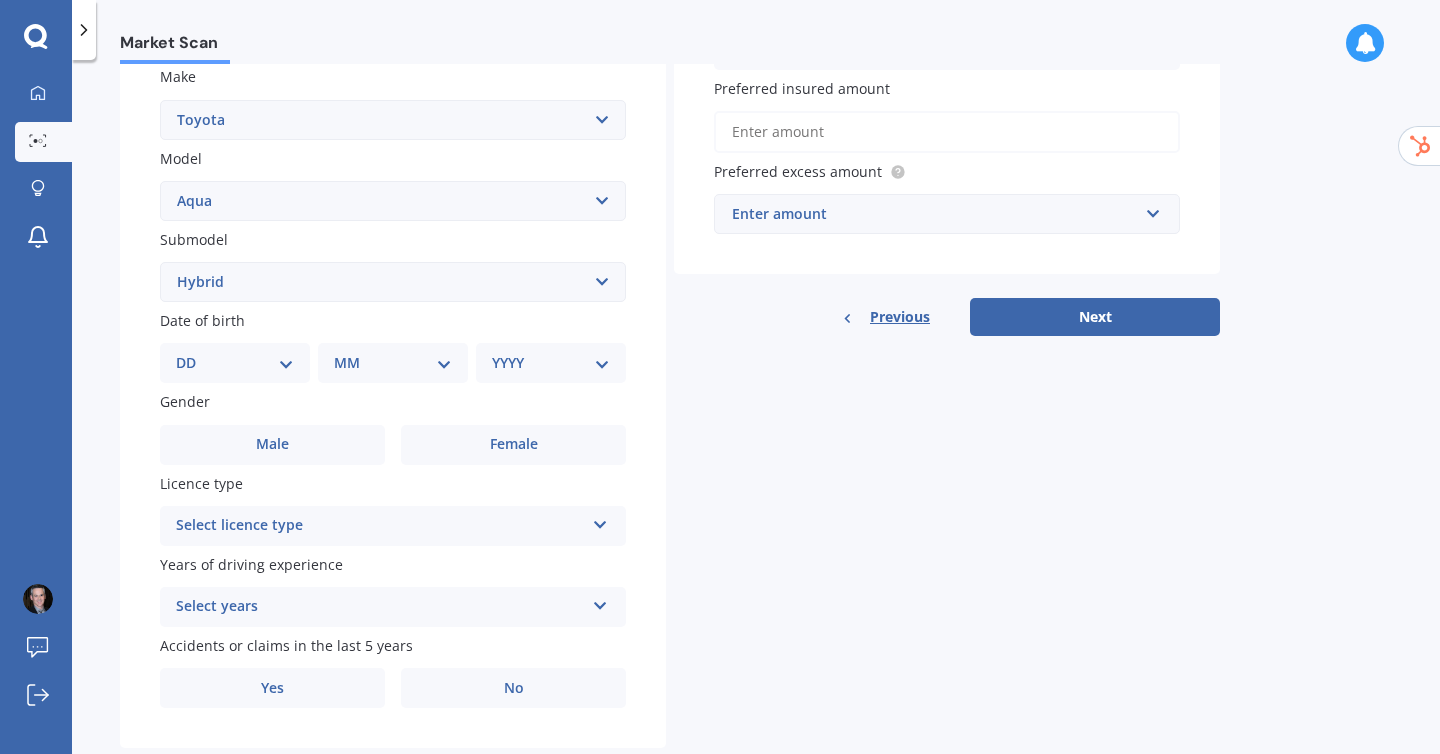 scroll, scrollTop: 383, scrollLeft: 0, axis: vertical 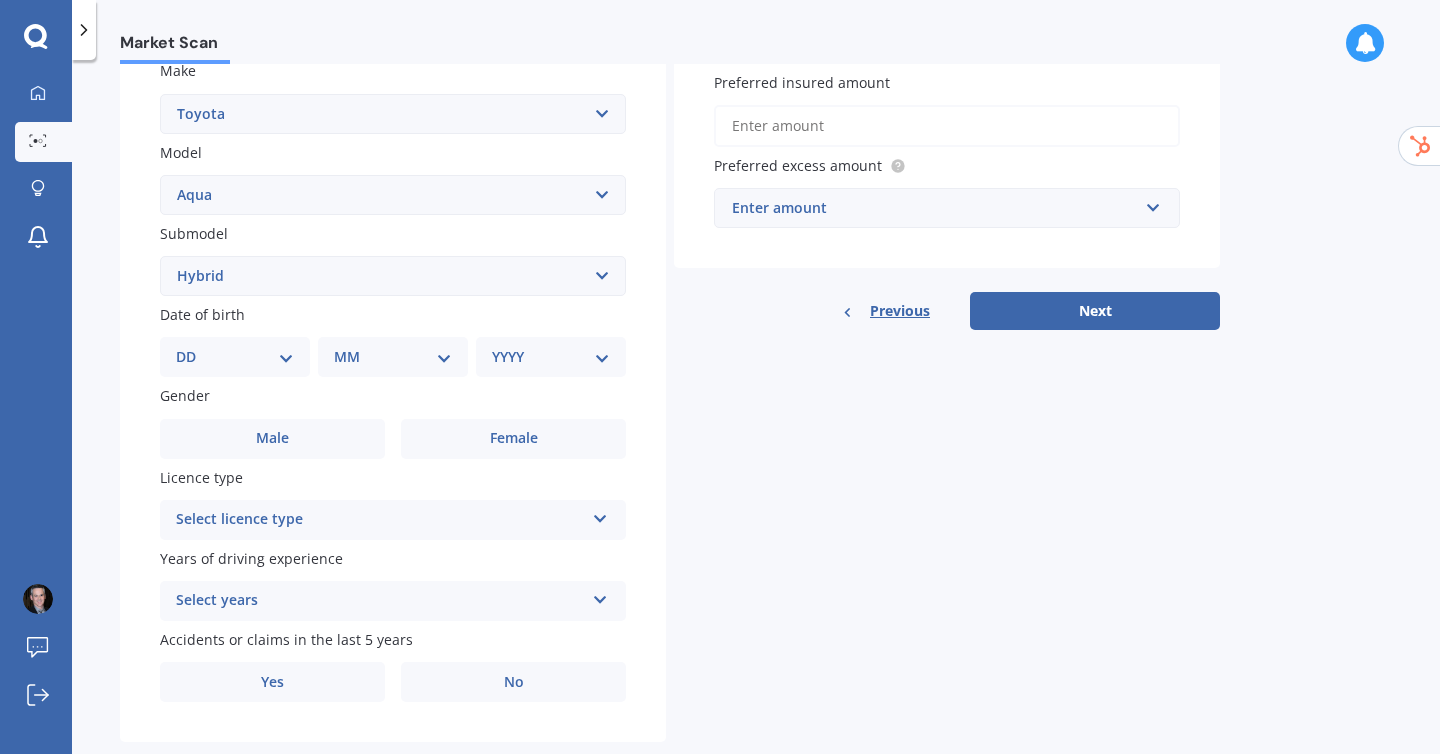 click on "DD 01 02 03 04 05 06 07 08 09 10 11 12 13 14 15 16 17 18 19 20 21 22 23 24 25 26 27 28 29 30 31" at bounding box center (235, 357) 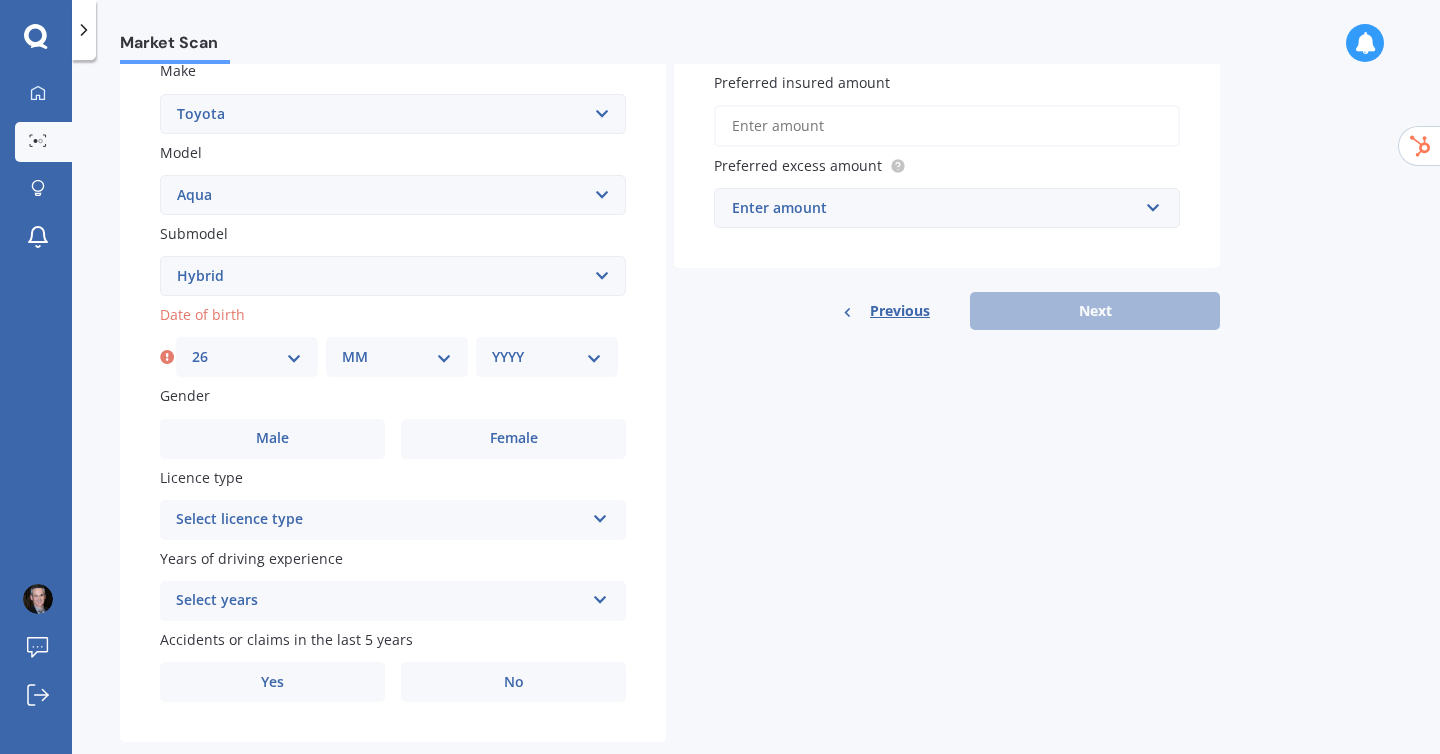 click on "MM 01 02 03 04 05 06 07 08 09 10 11 12" at bounding box center [397, 357] 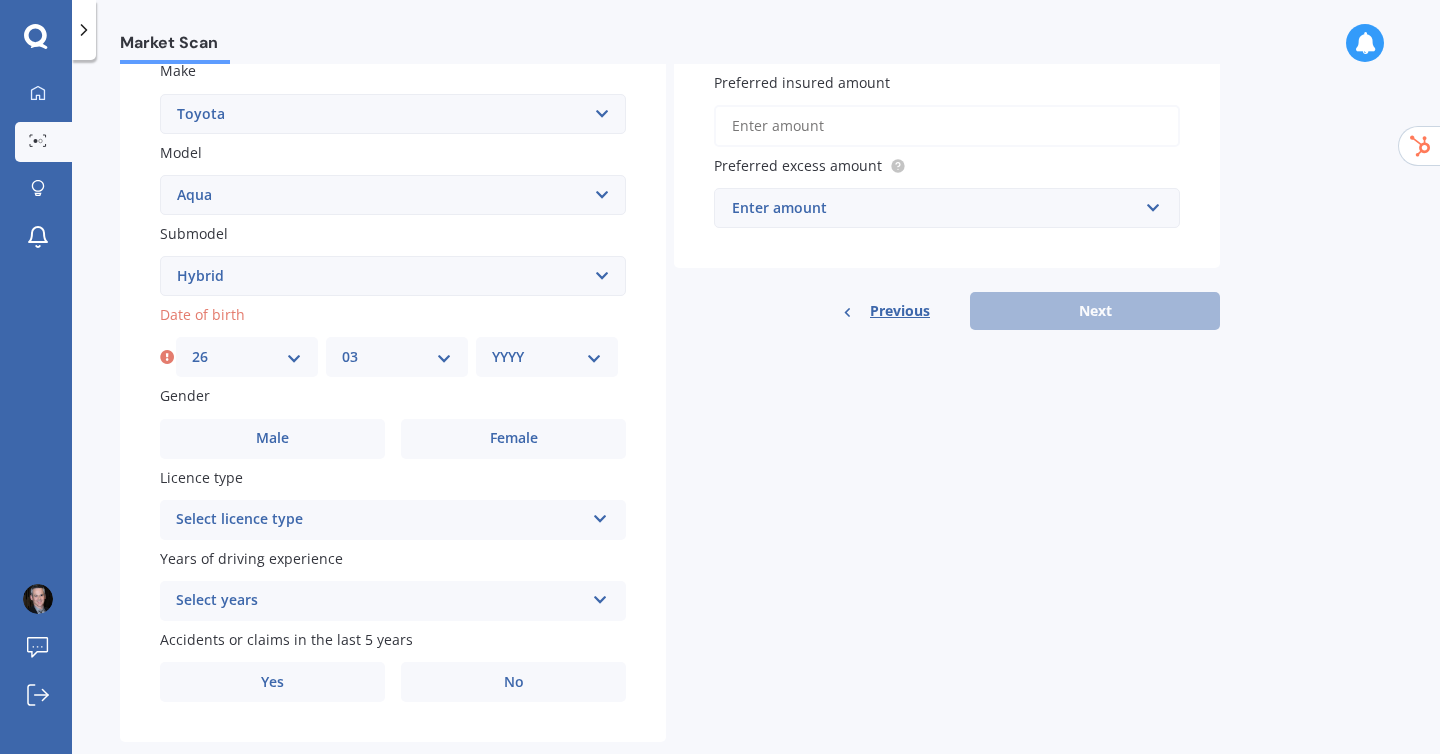 click on "YYYY 2025 2024 2023 2022 2021 2020 2019 2018 2017 2016 2015 2014 2013 2012 2011 2010 2009 2008 2007 2006 2005 2004 2003 2002 2001 2000 1999 1998 1997 1996 1995 1994 1993 1992 1991 1990 1989 1988 1987 1986 1985 1984 1983 1982 1981 1980 1979 1978 1977 1976 1975 1974 1973 1972 1971 1970 1969 1968 1967 1966 1965 1964 1963 1962 1961 1960 1959 1958 1957 1956 1955 1954 1953 1952 1951 1950 1949 1948 1947 1946 1945 1944 1943 1942 1941 1940 1939 1938 1937 1936 1935 1934 1933 1932 1931 1930 1929 1928 1927 1926" at bounding box center (547, 357) 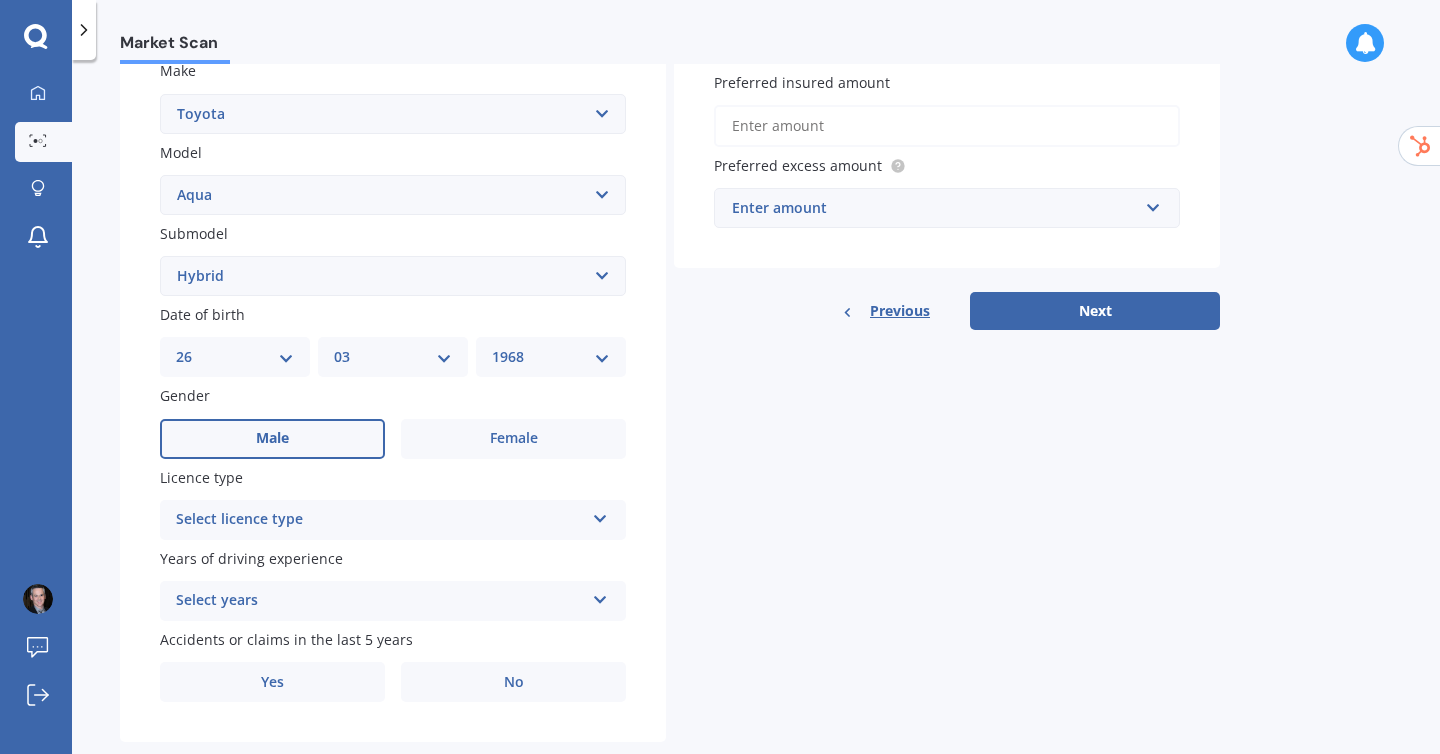 click on "Male" at bounding box center (272, 439) 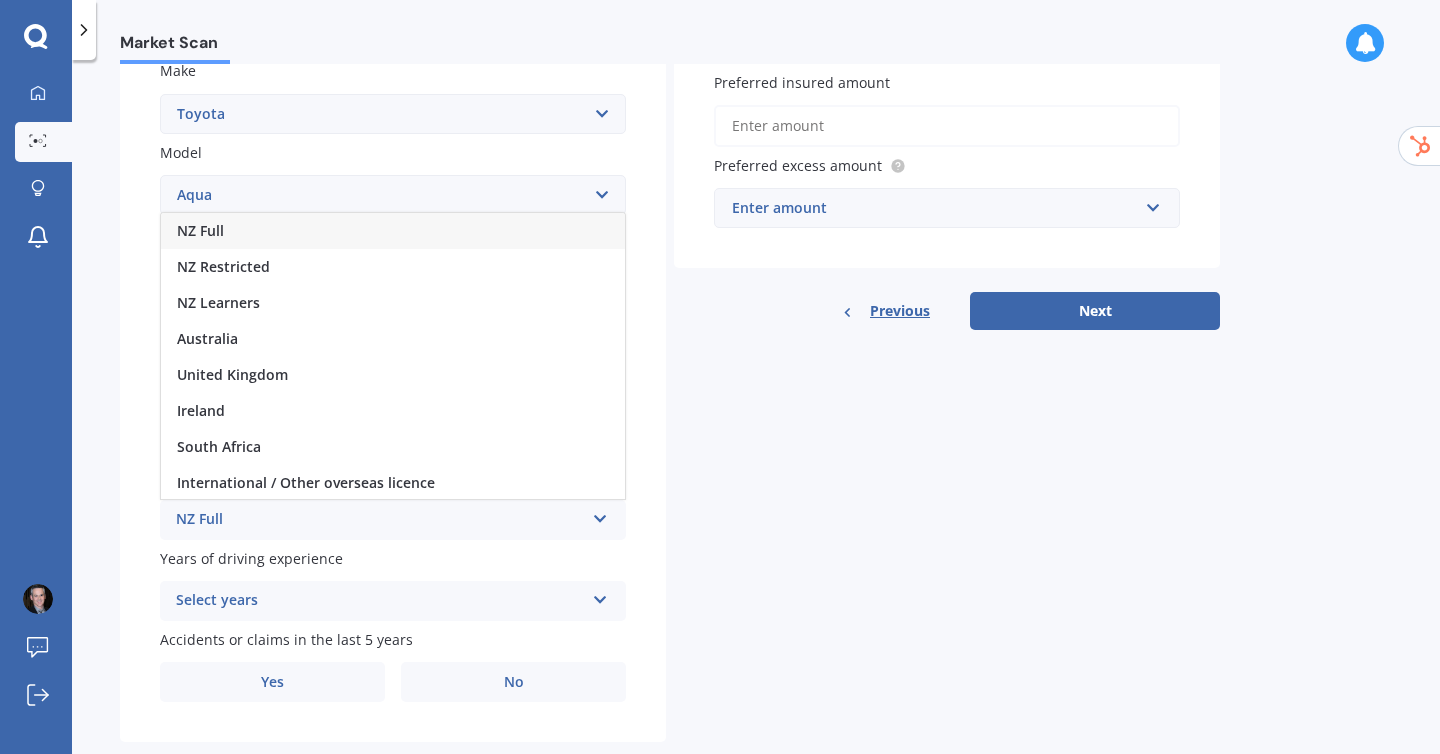 click on "NZ Full" at bounding box center [393, 231] 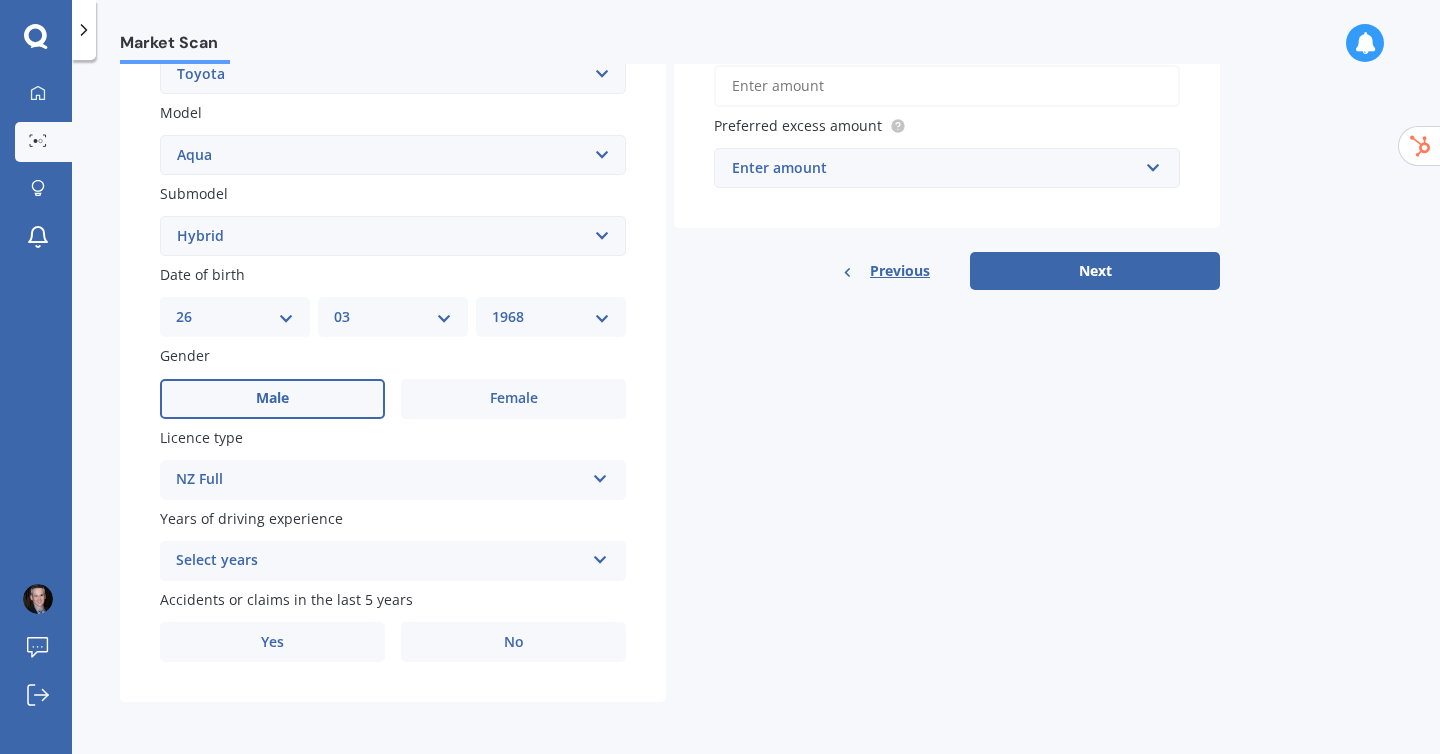 scroll, scrollTop: 427, scrollLeft: 0, axis: vertical 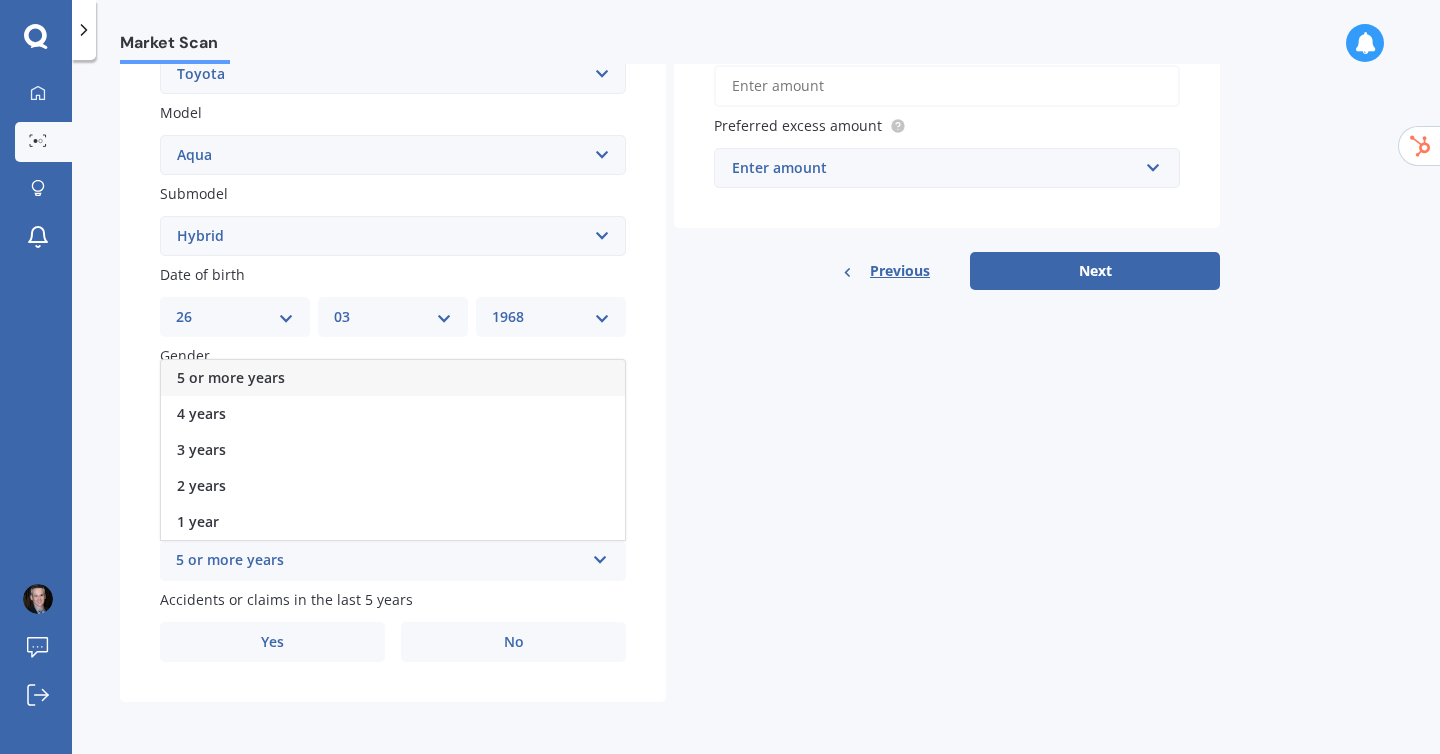 click on "5 or more years" at bounding box center (393, 378) 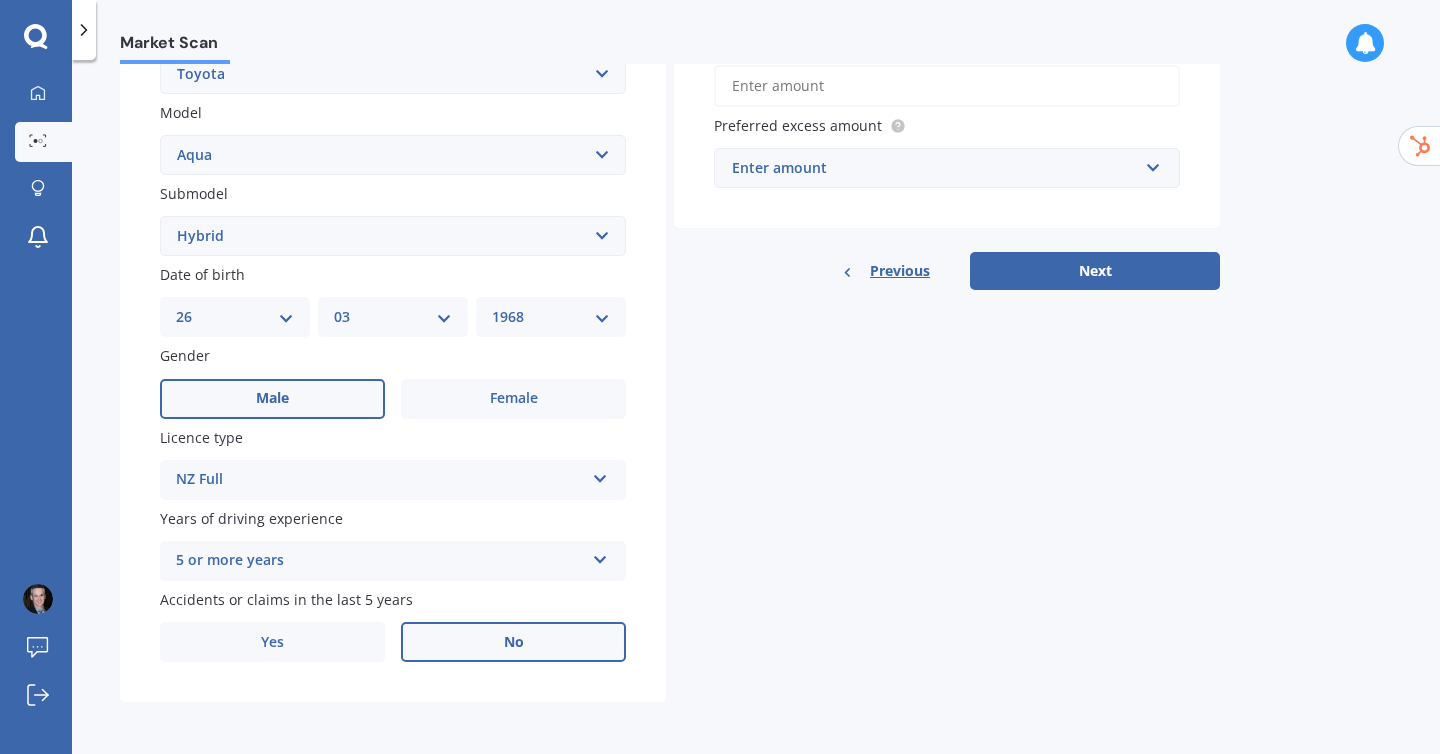 click on "No" at bounding box center (513, 642) 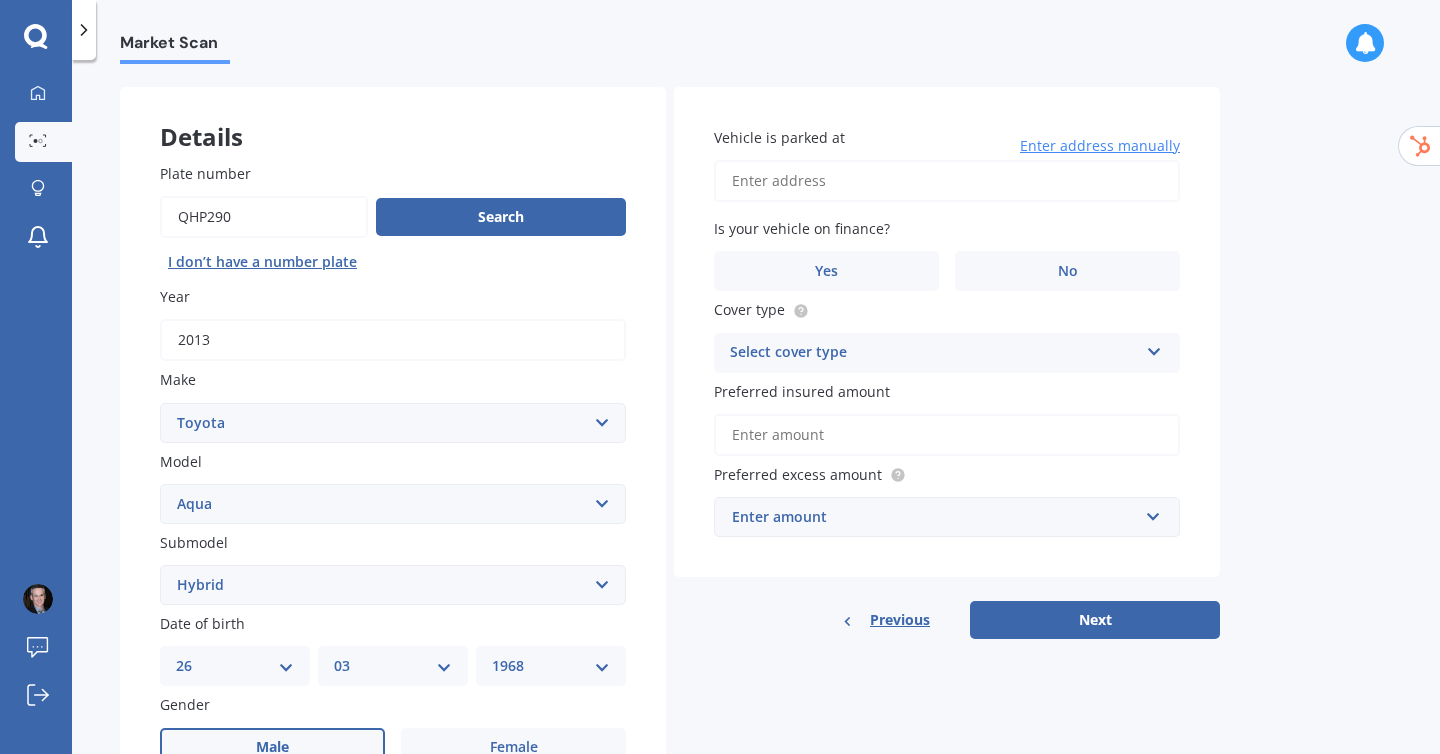 scroll, scrollTop: 0, scrollLeft: 0, axis: both 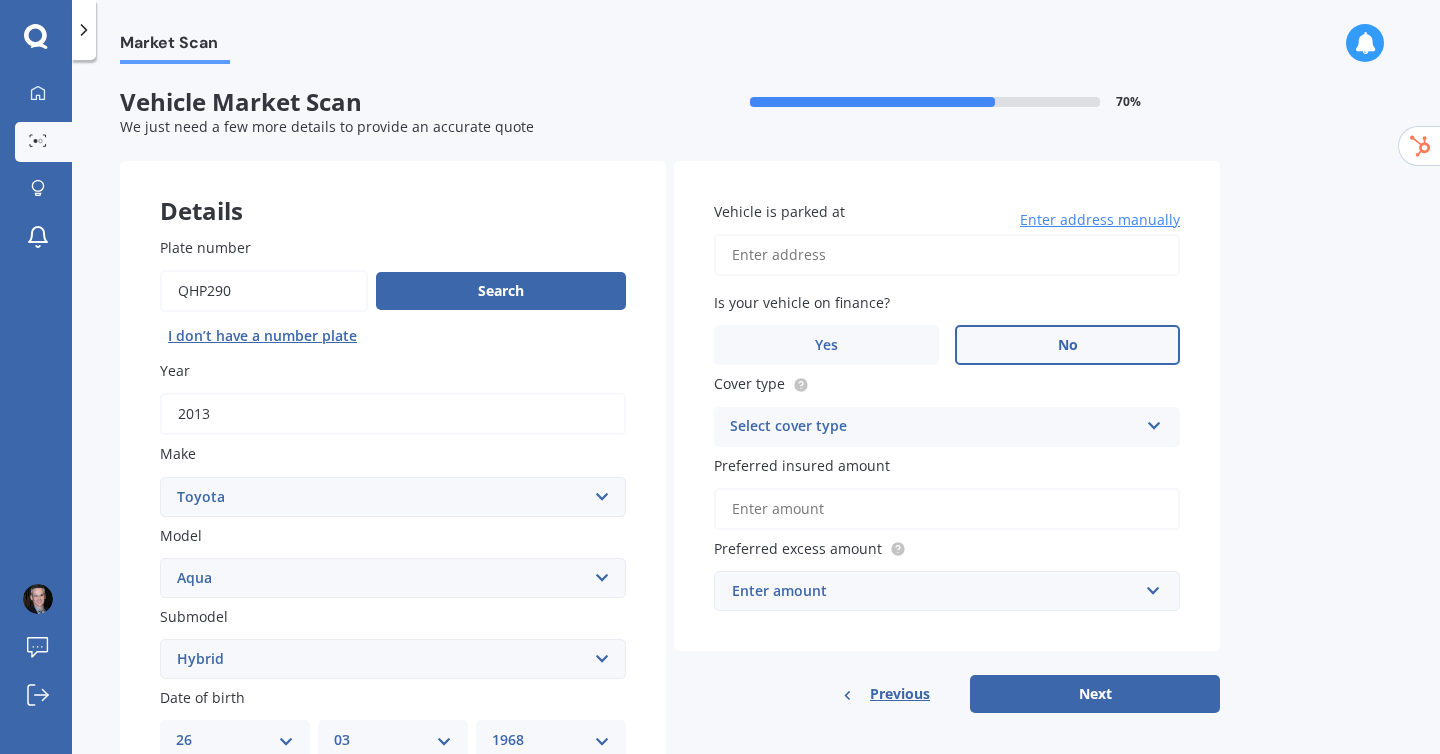 click on "No" at bounding box center (1067, 345) 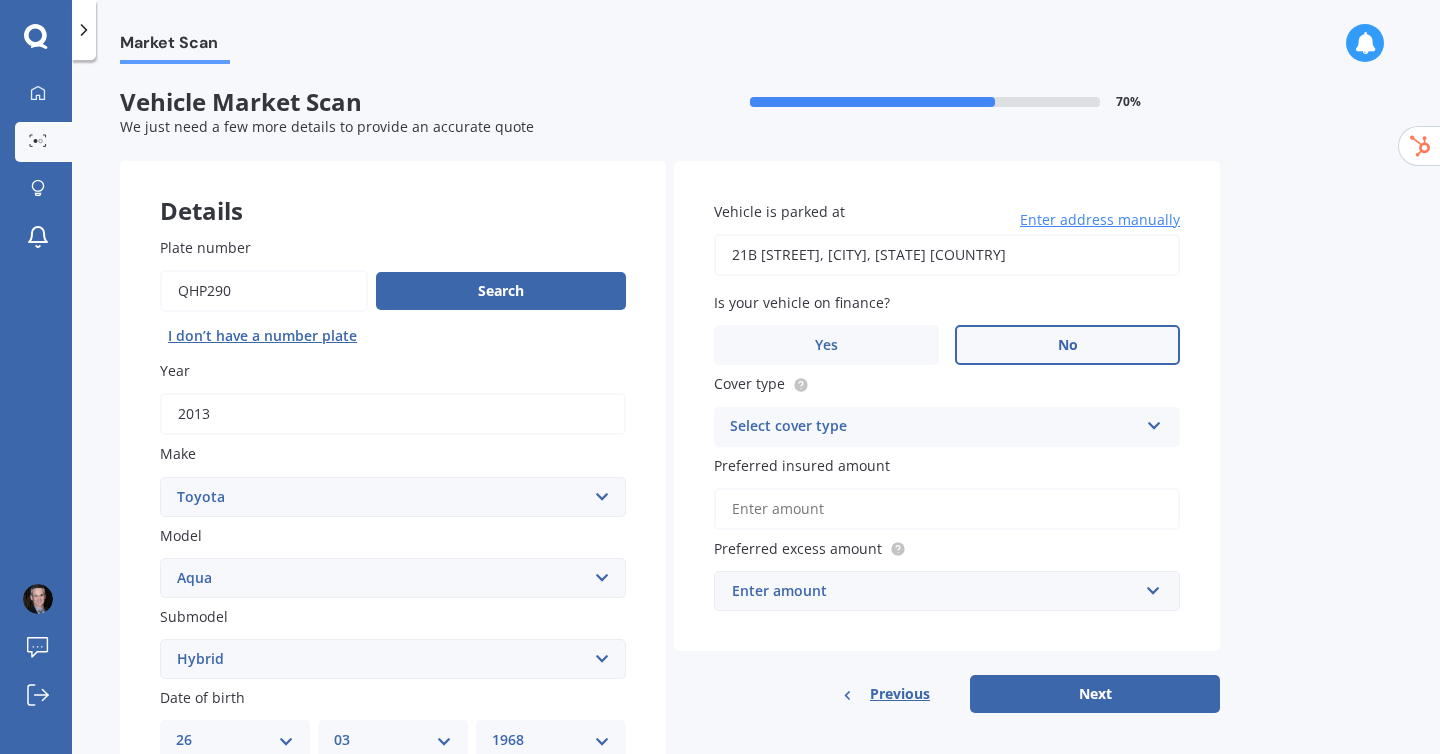 type on "21B [STREET], [CITY], [STATE] [POSTAL_CODE]" 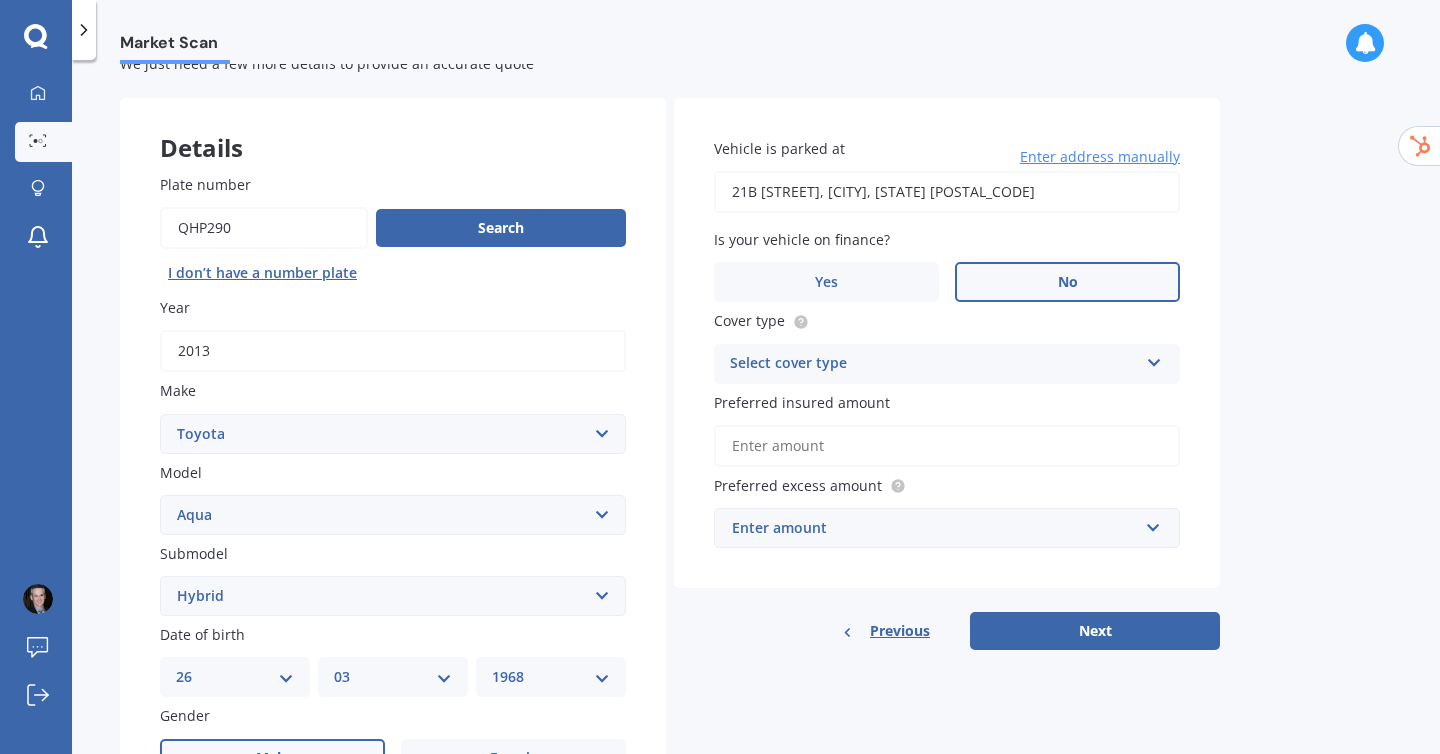scroll, scrollTop: 68, scrollLeft: 0, axis: vertical 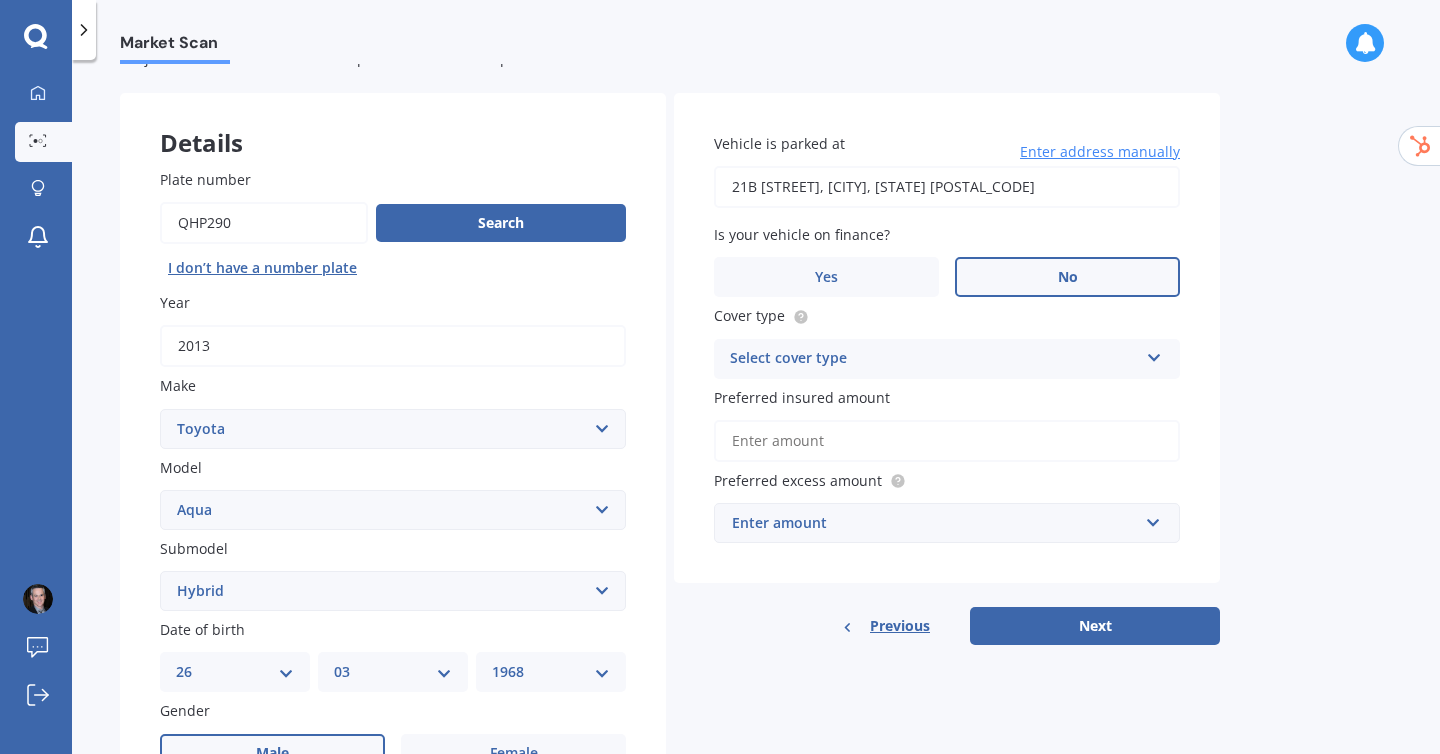 click on "Select cover type" at bounding box center [934, 359] 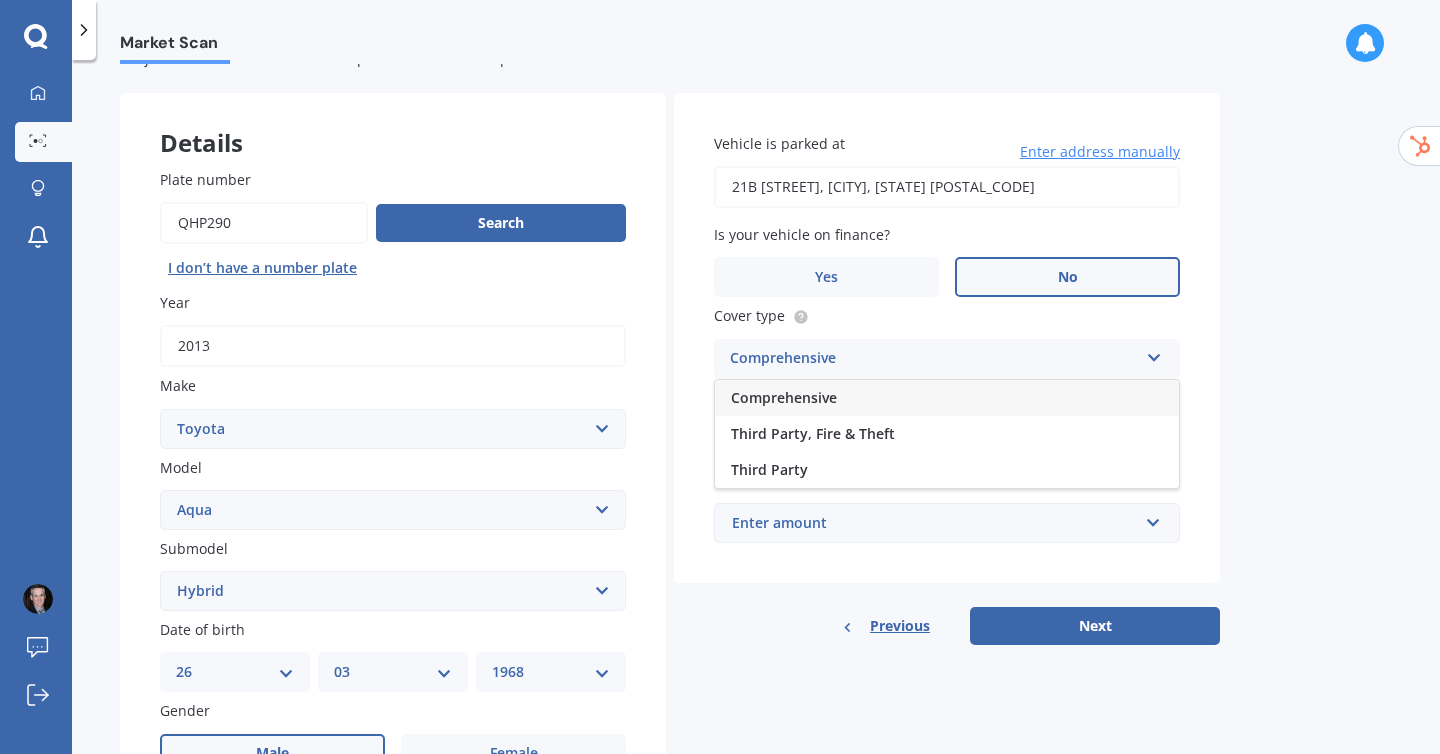 click on "Comprehensive" at bounding box center [784, 397] 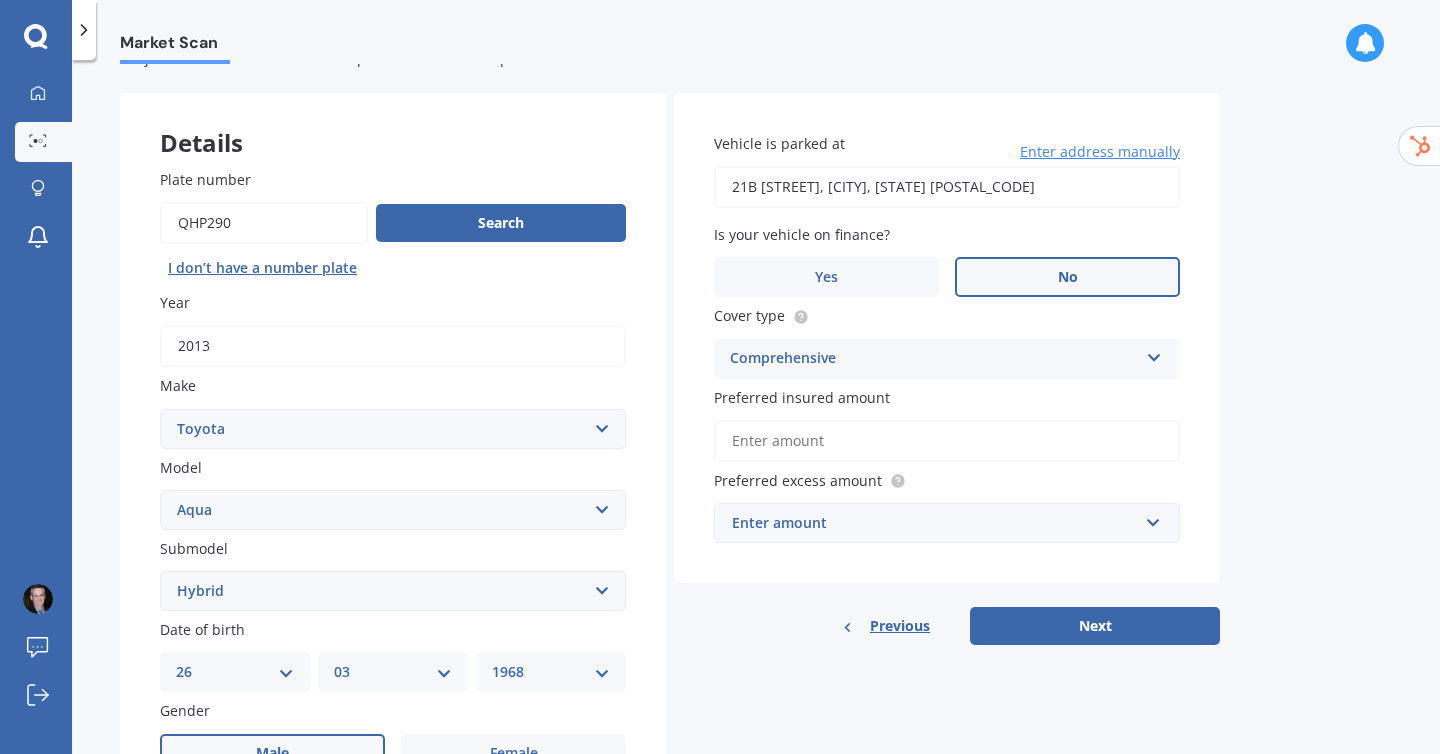 click on "Preferred insured amount" at bounding box center (947, 441) 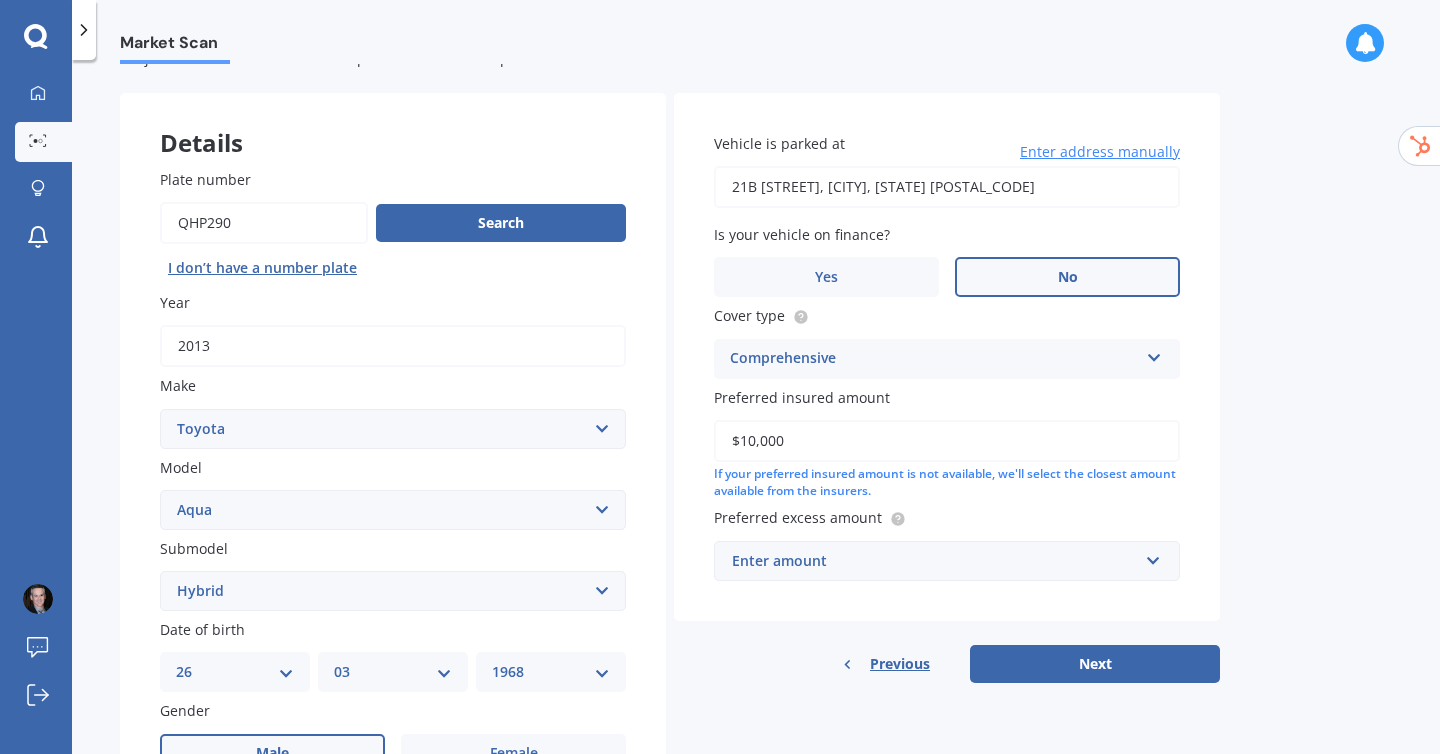 type on "$10,000" 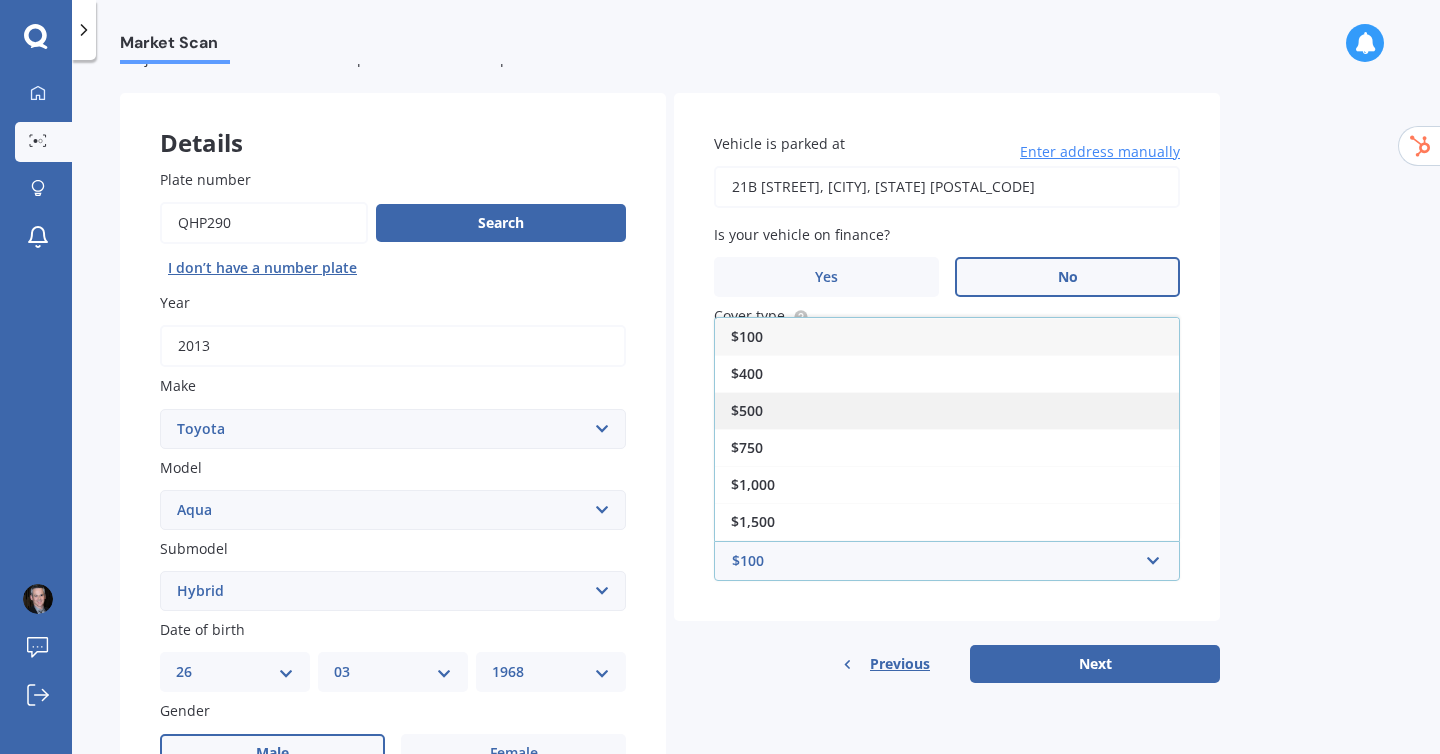 click on "$500" at bounding box center [947, 410] 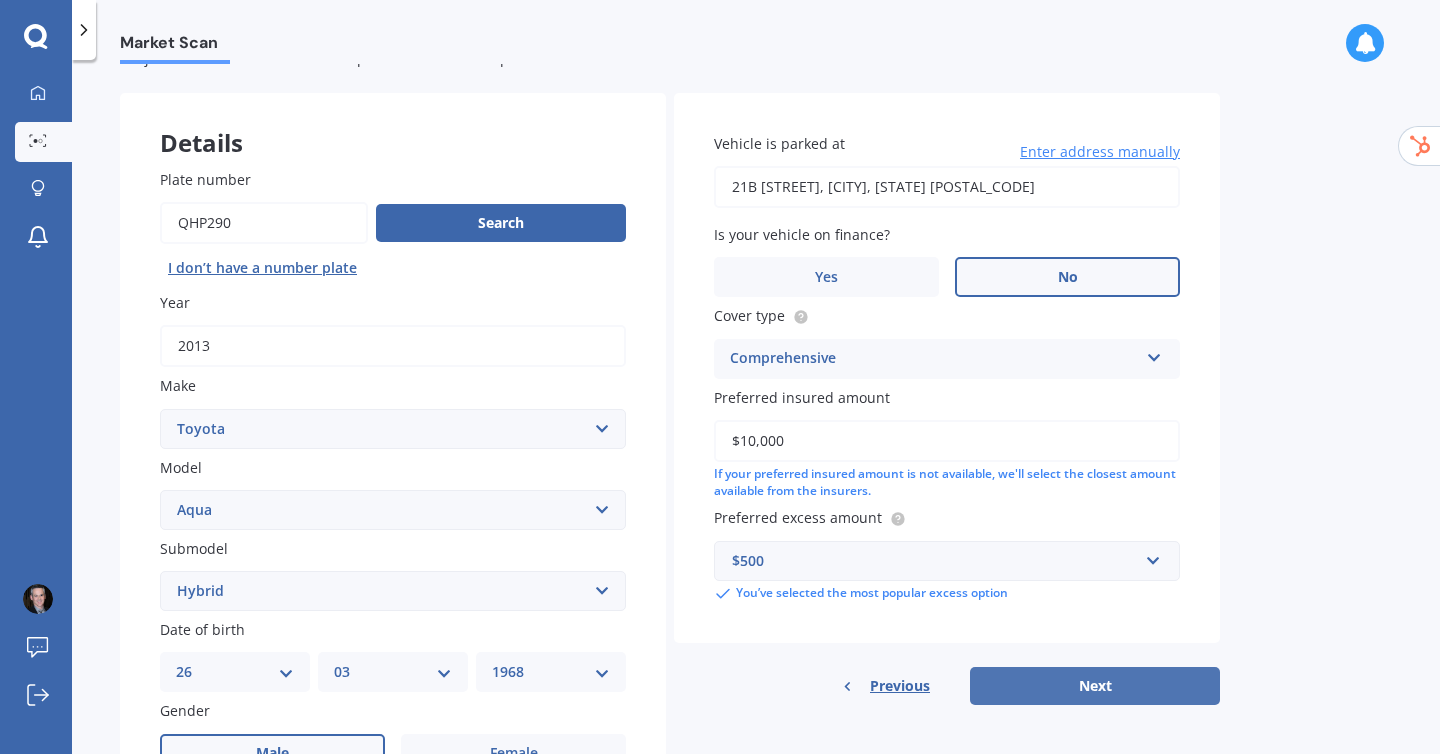click on "Next" at bounding box center [1095, 686] 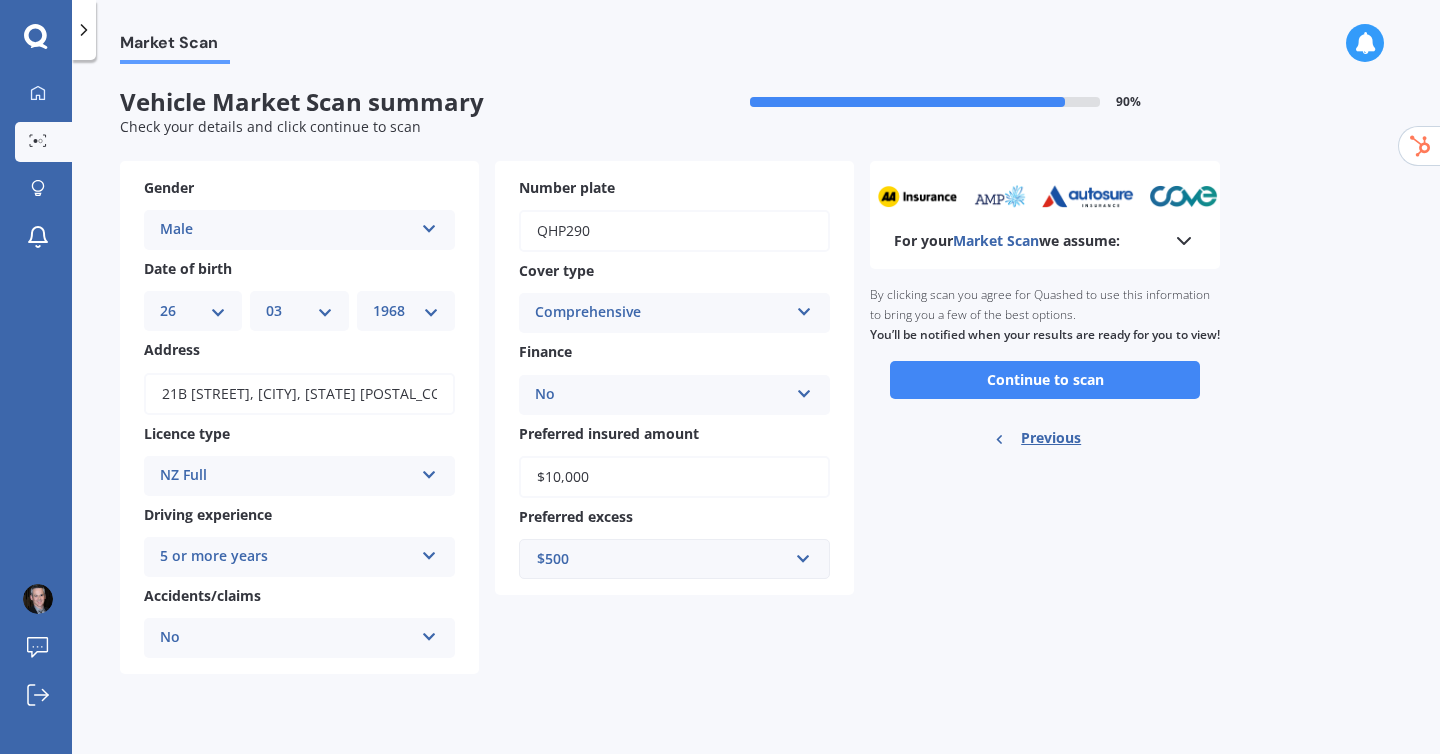 scroll, scrollTop: 0, scrollLeft: 0, axis: both 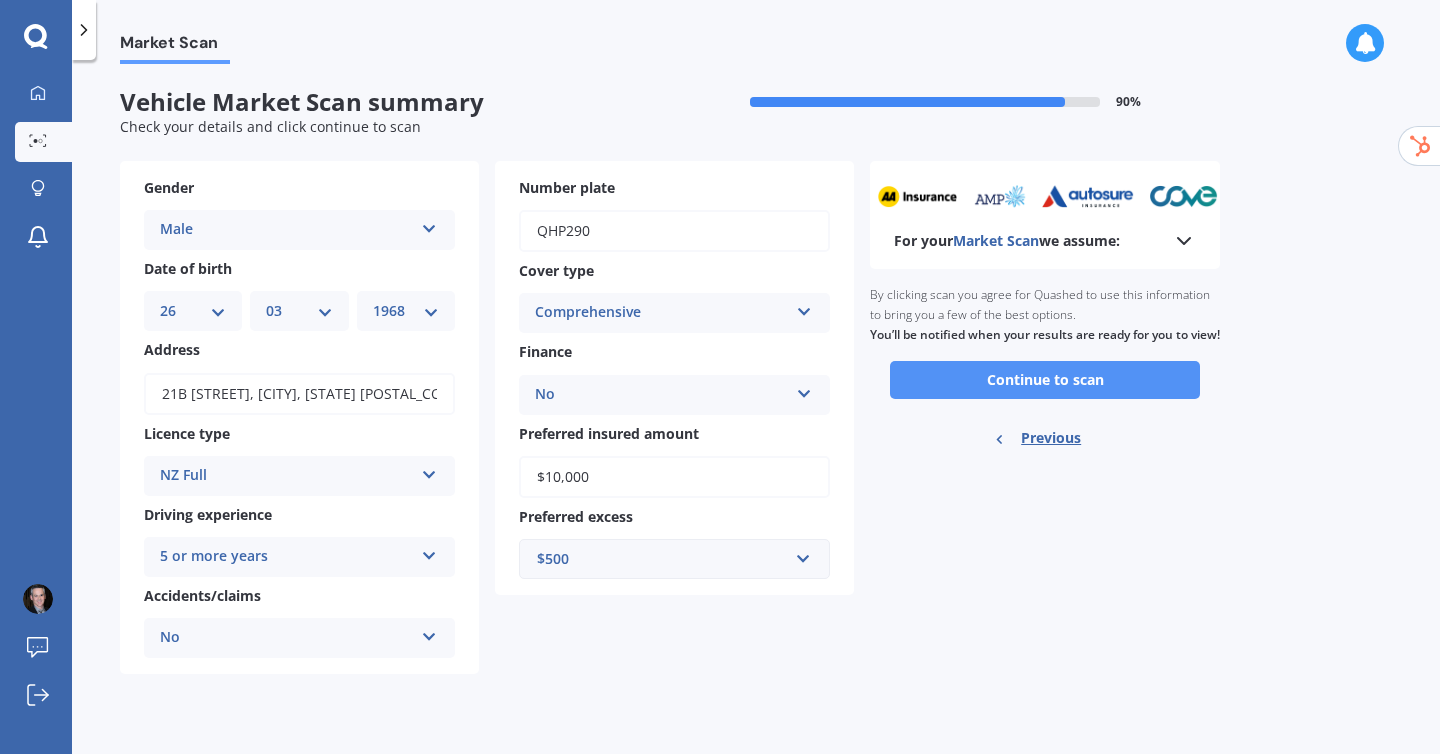 click on "Continue to scan" at bounding box center (1045, 380) 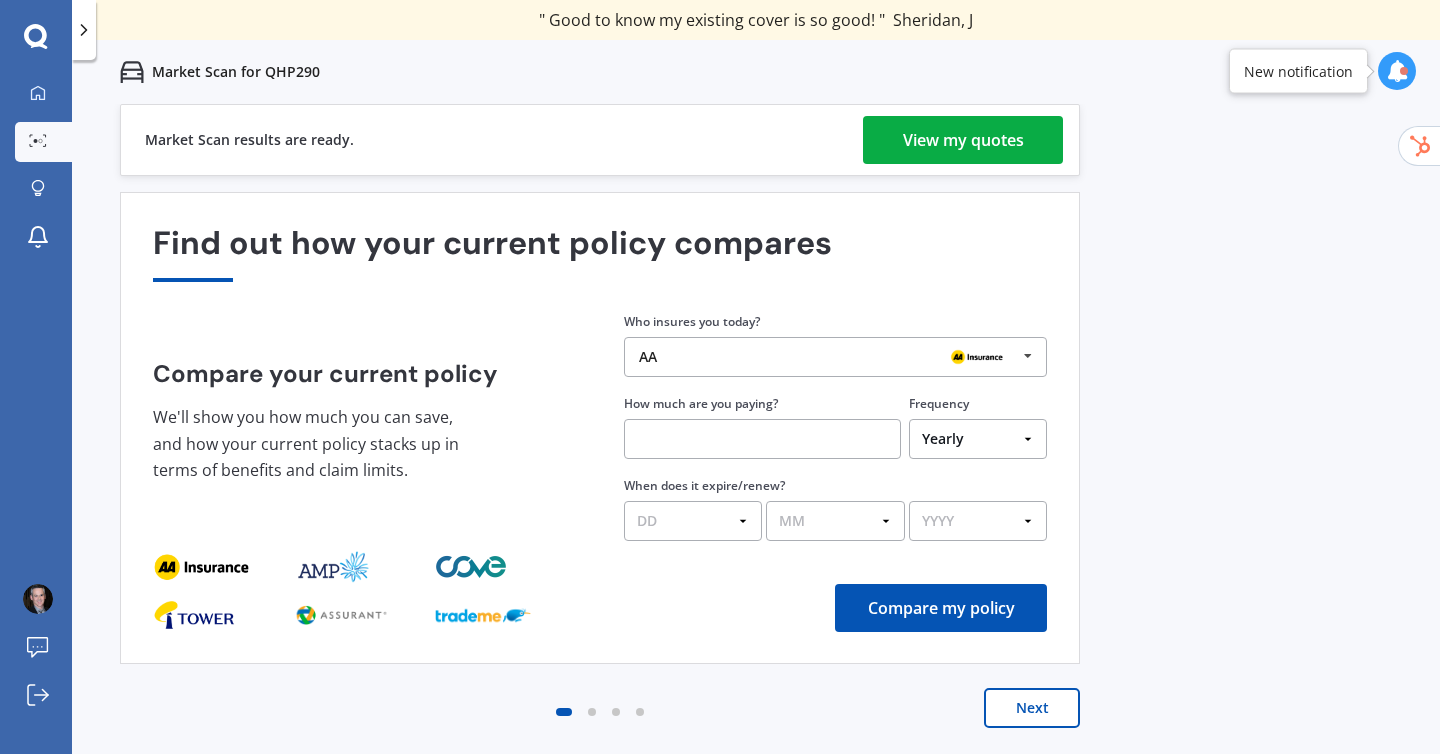 click on "View my quotes" at bounding box center (963, 140) 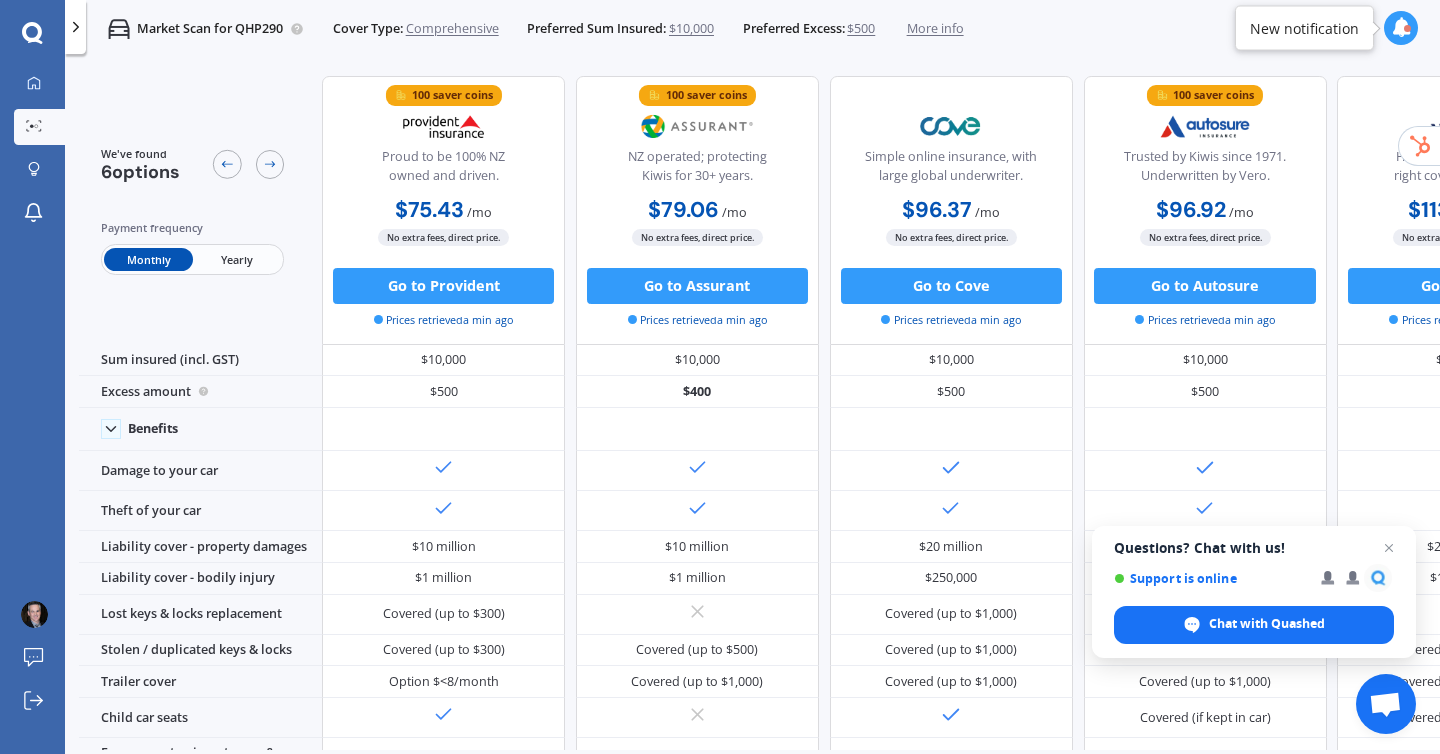 click on "Yearly" at bounding box center (237, 259) 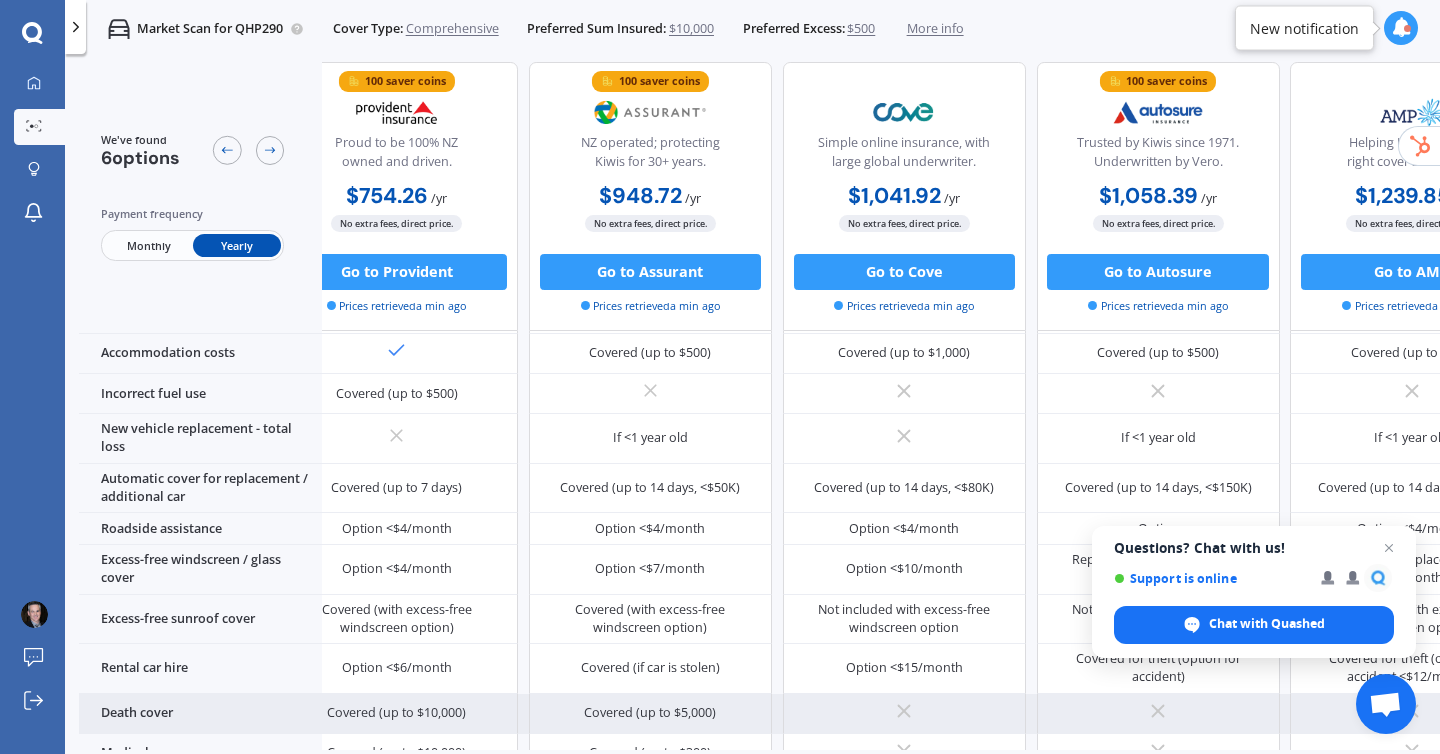 scroll, scrollTop: 504, scrollLeft: 0, axis: vertical 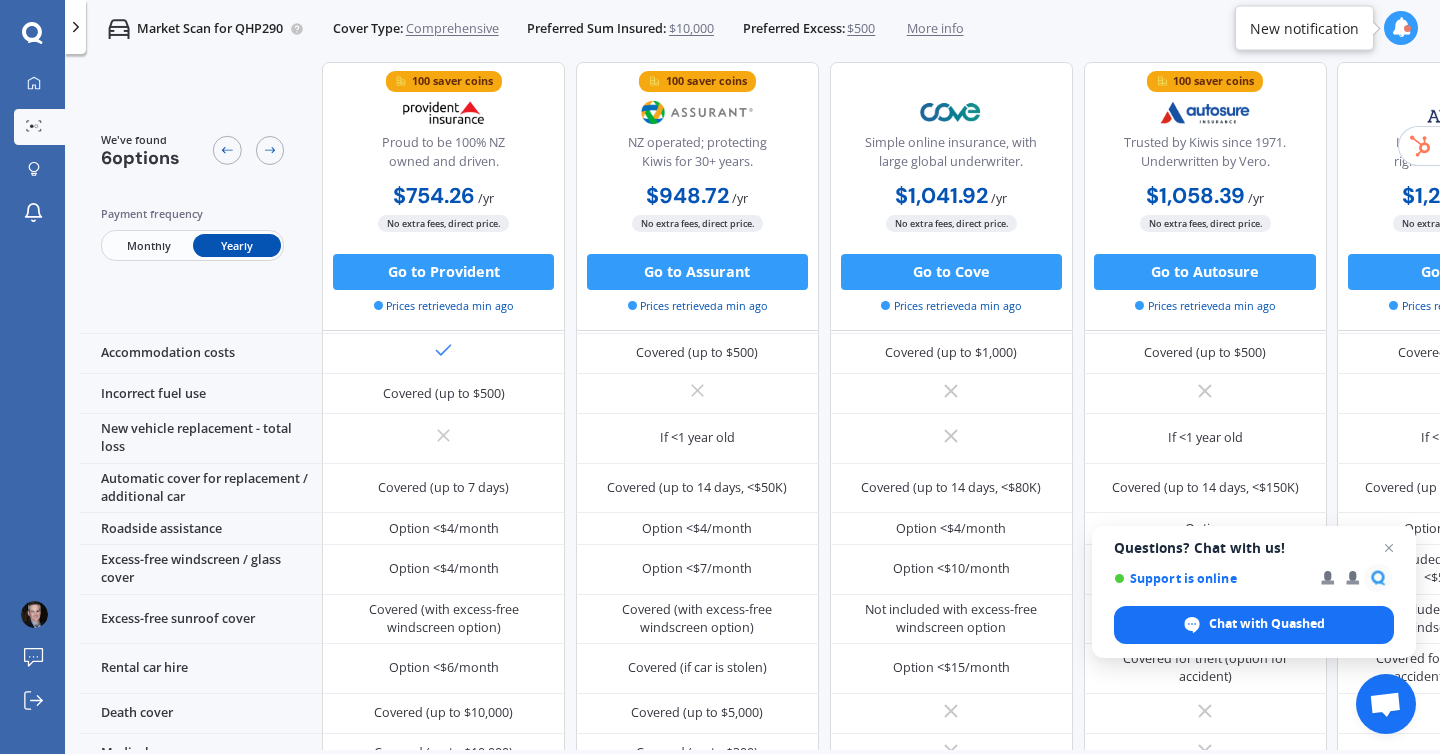 click on "Monthly" at bounding box center [148, 245] 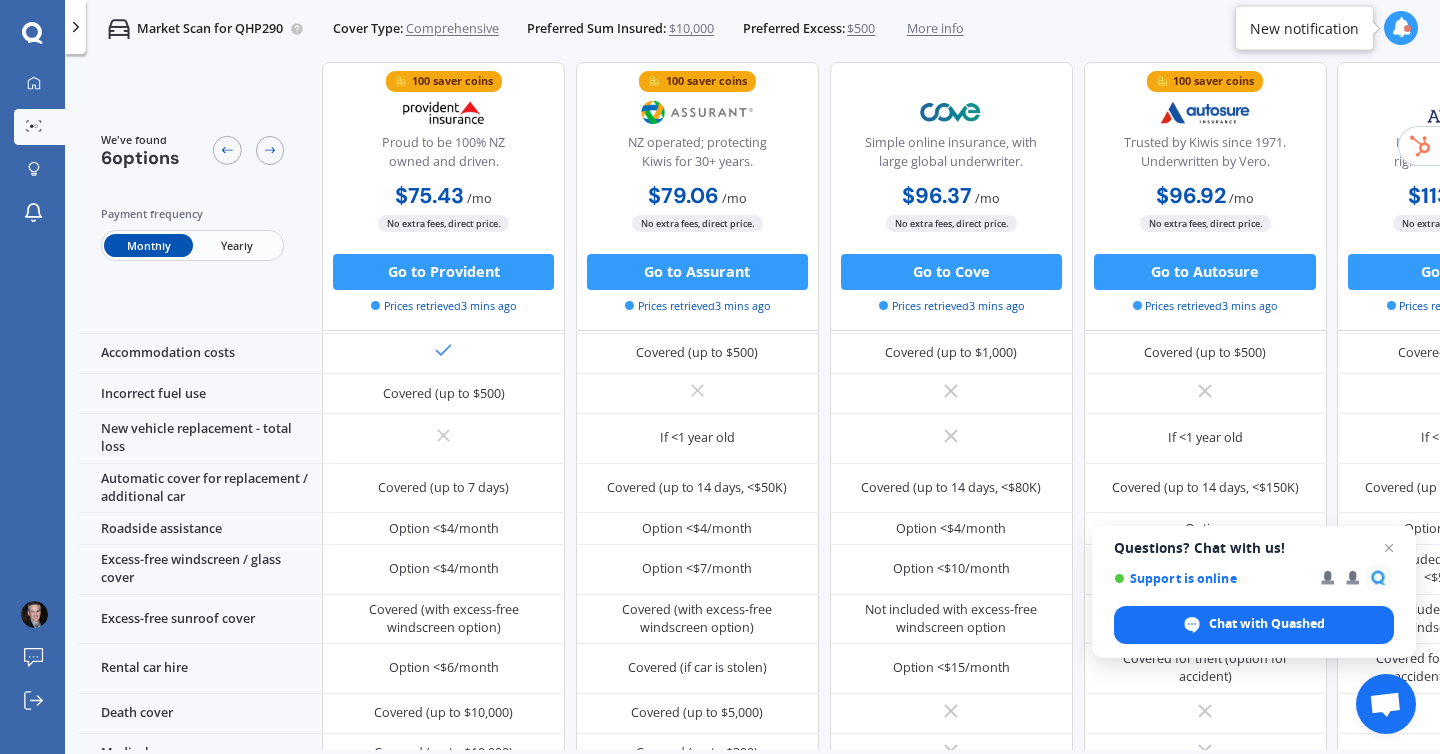 click on "Monthly" at bounding box center [148, 245] 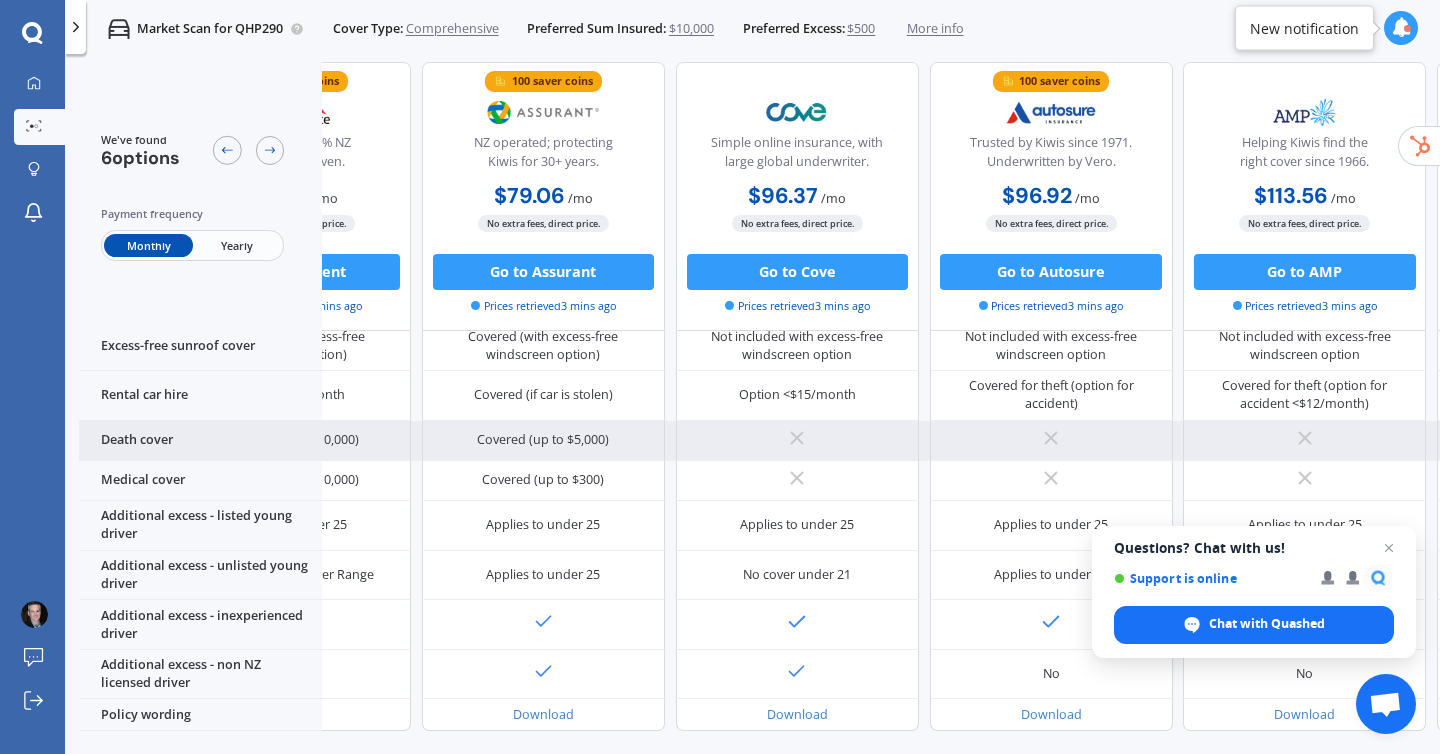 scroll, scrollTop: 807, scrollLeft: 0, axis: vertical 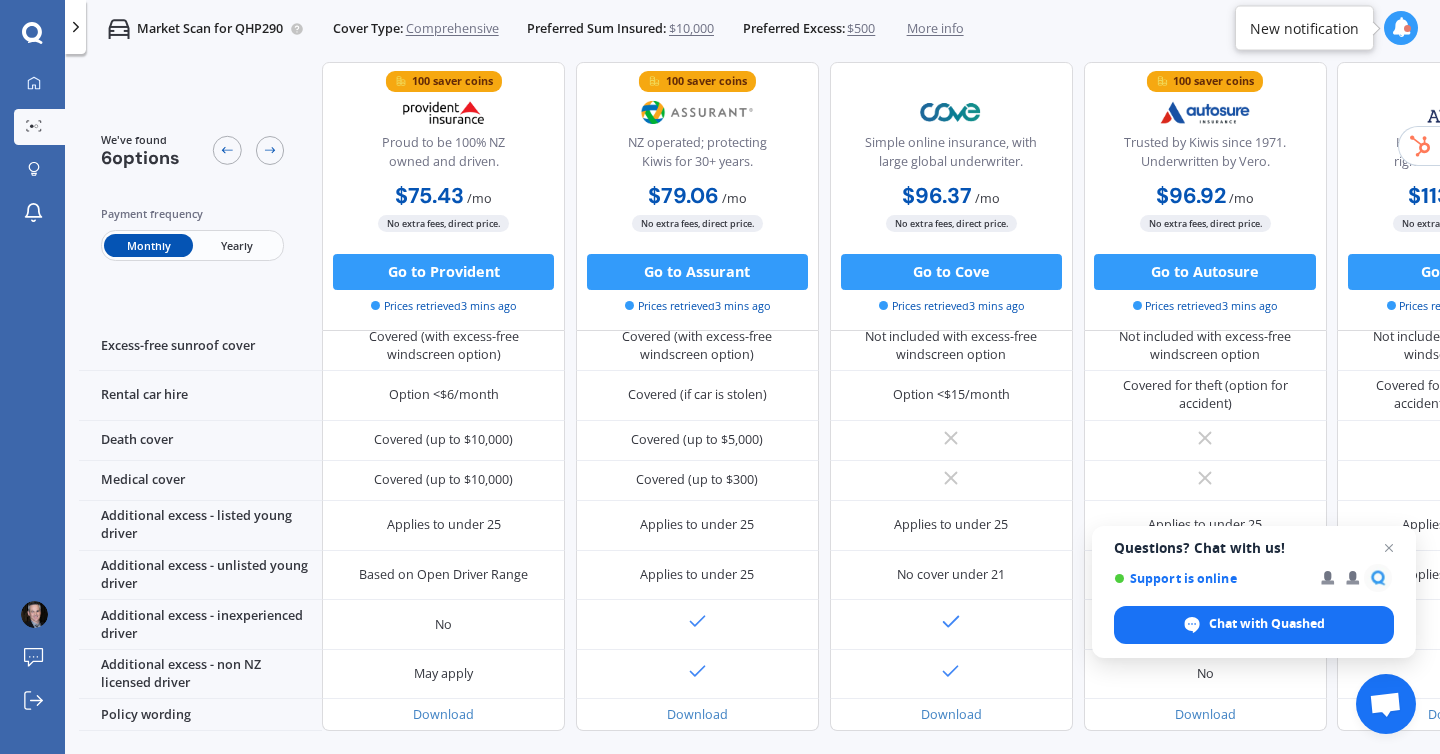 click on "Yearly" at bounding box center (237, 245) 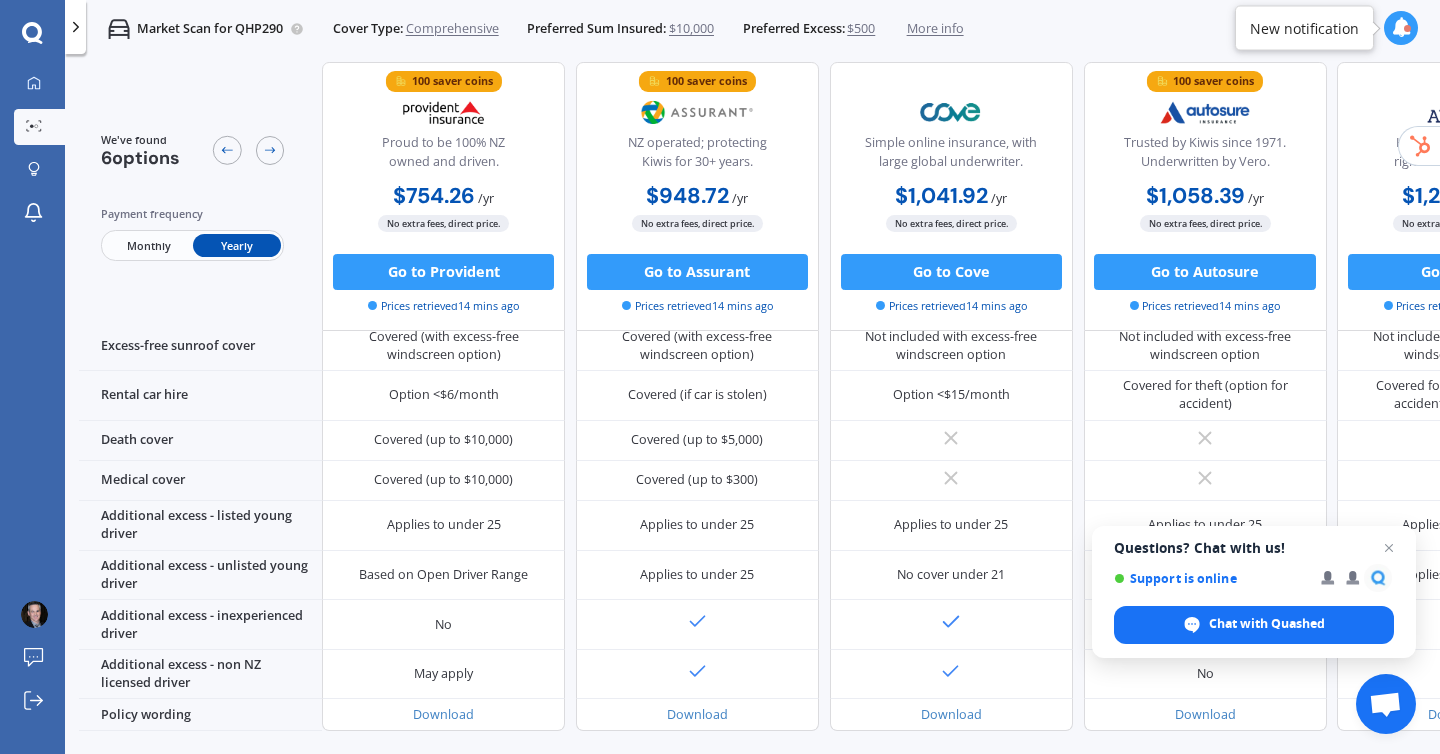 click on "Monthly" at bounding box center [148, 245] 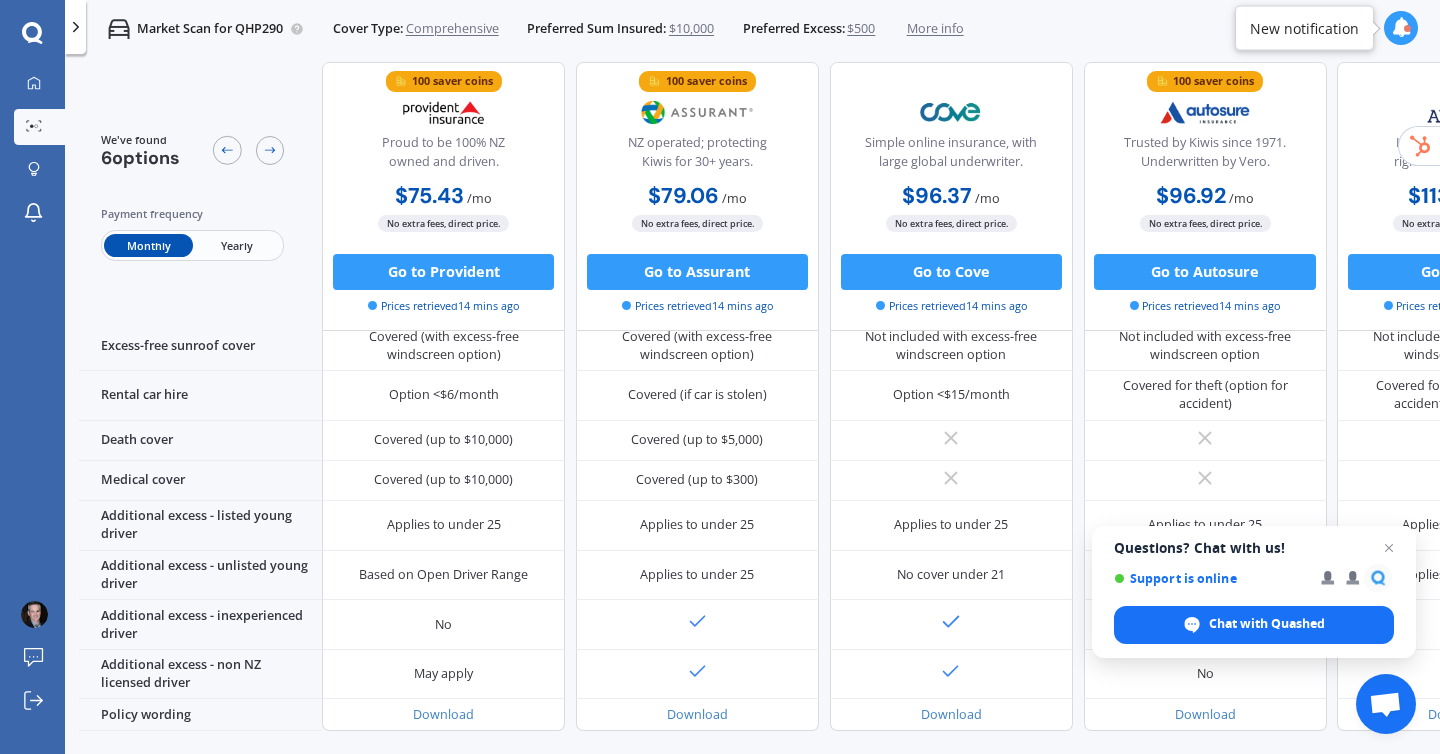 click on "Yearly" at bounding box center [237, 245] 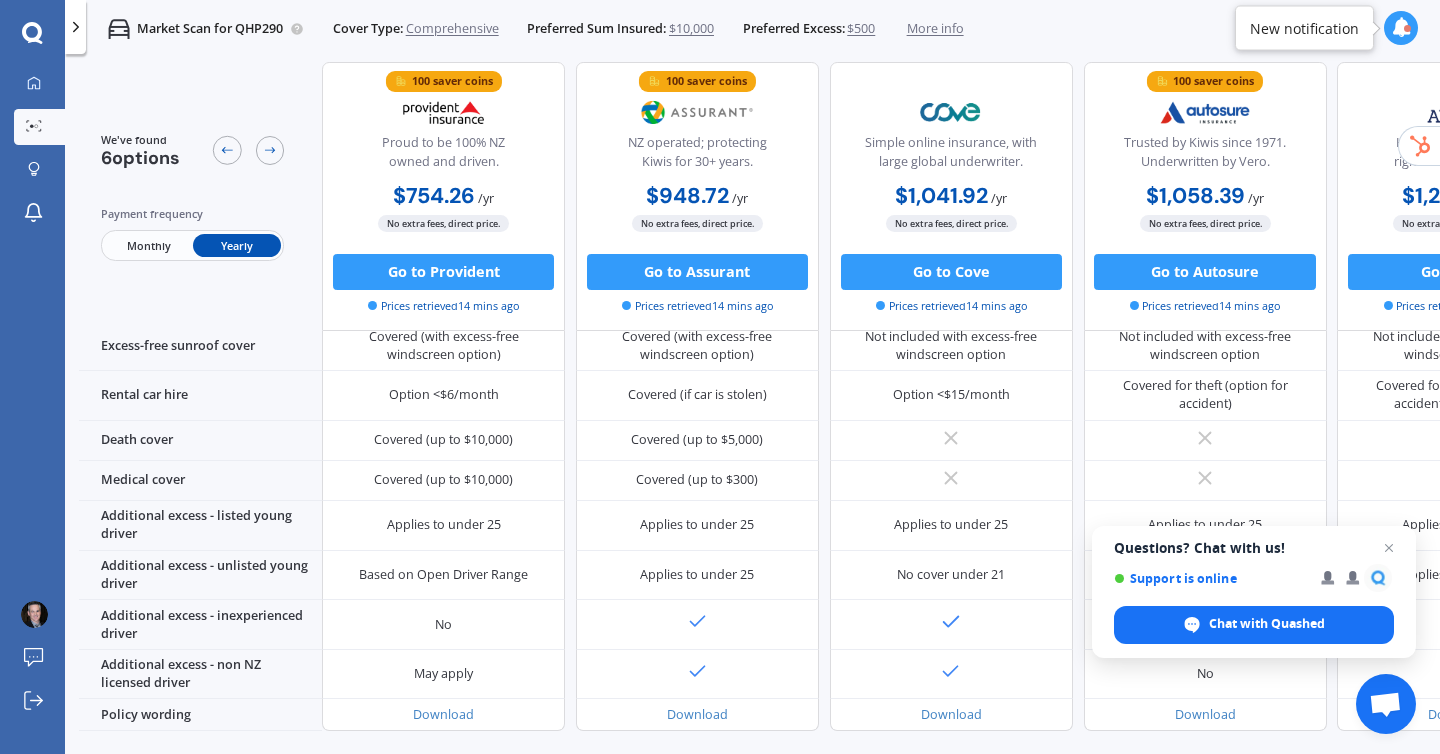click on "Monthly" at bounding box center [148, 245] 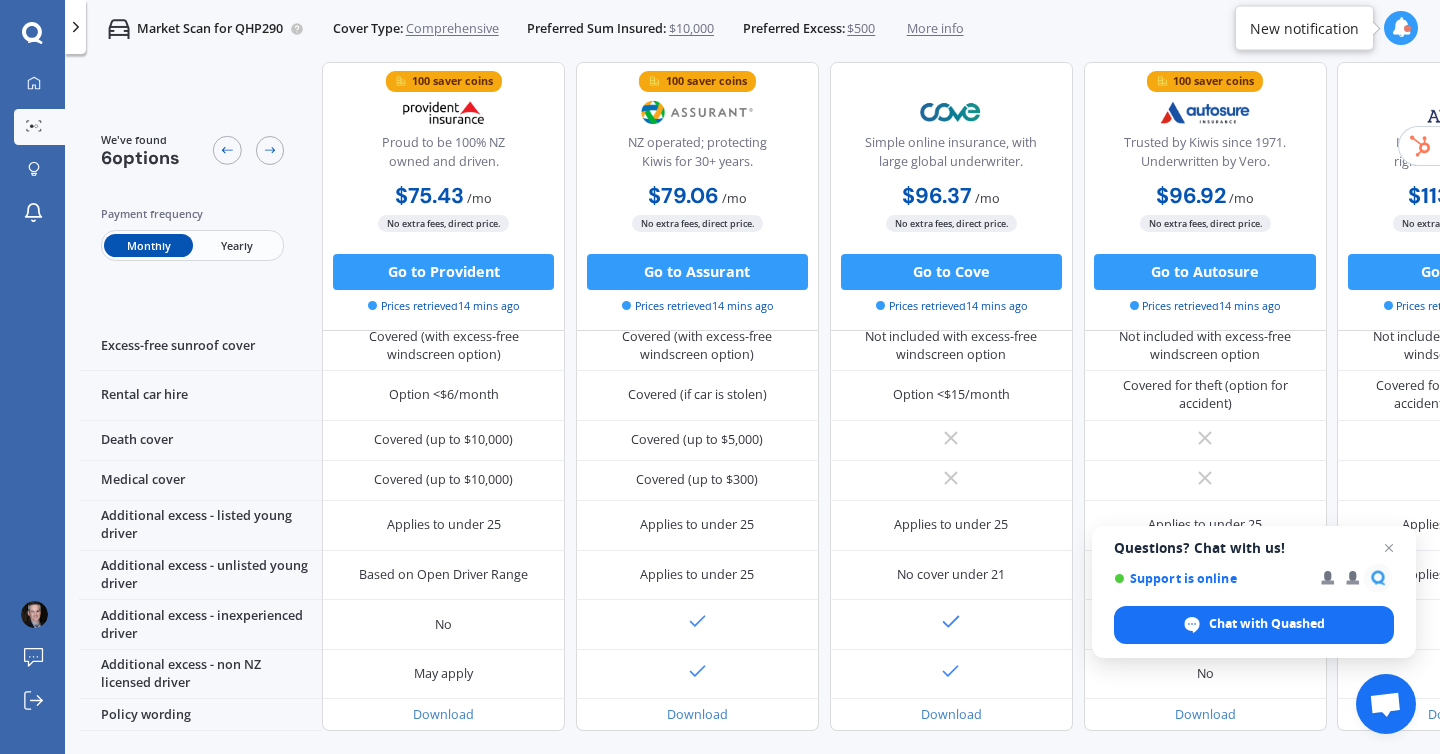 click on "Yearly" at bounding box center (237, 245) 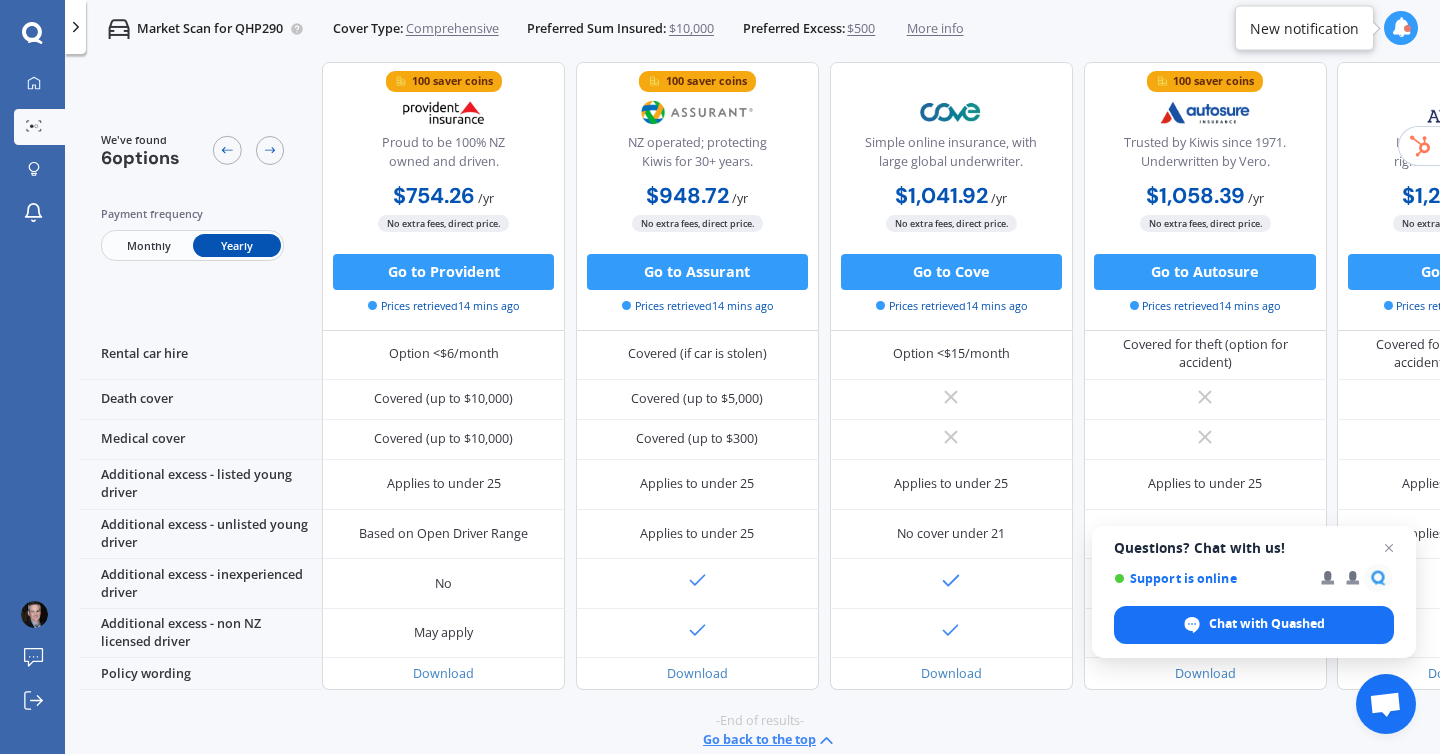 scroll, scrollTop: 867, scrollLeft: 0, axis: vertical 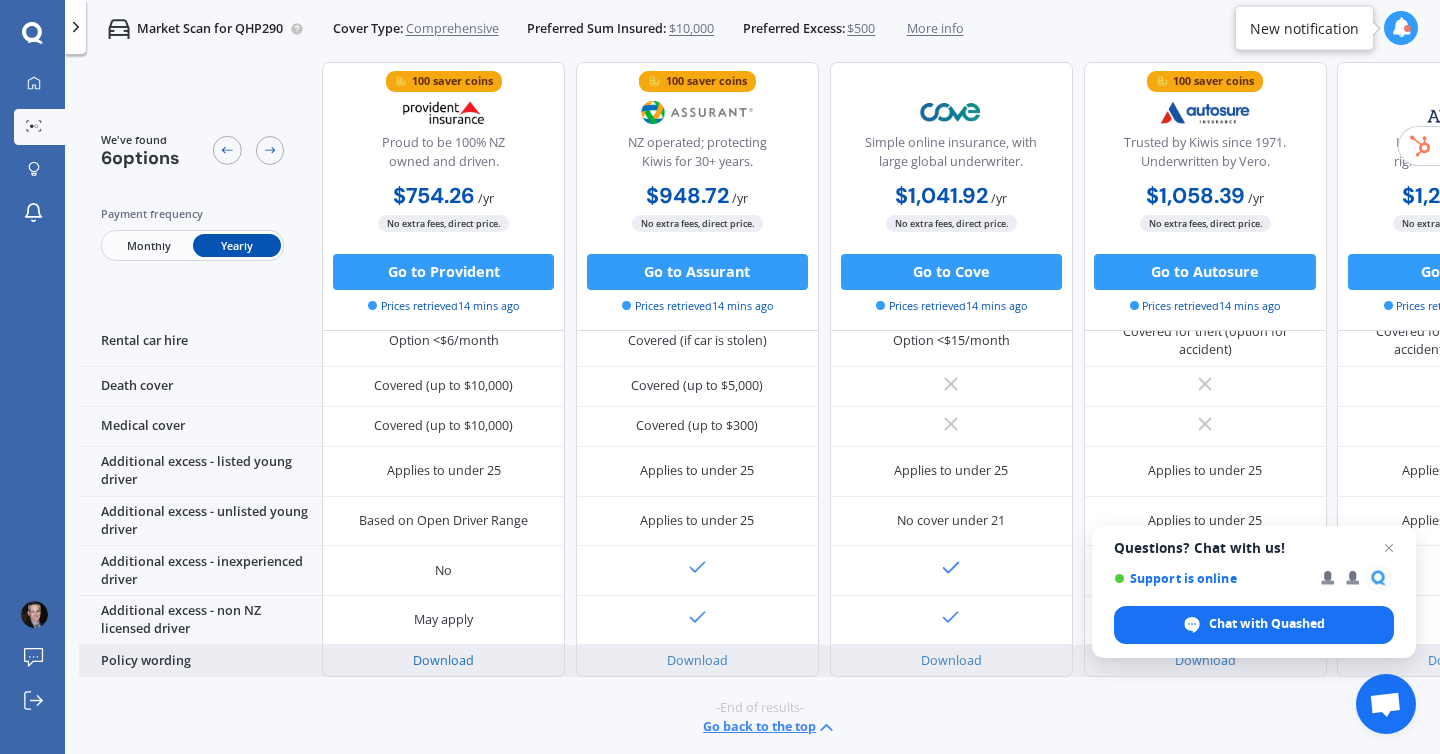 click on "Download" at bounding box center [443, 660] 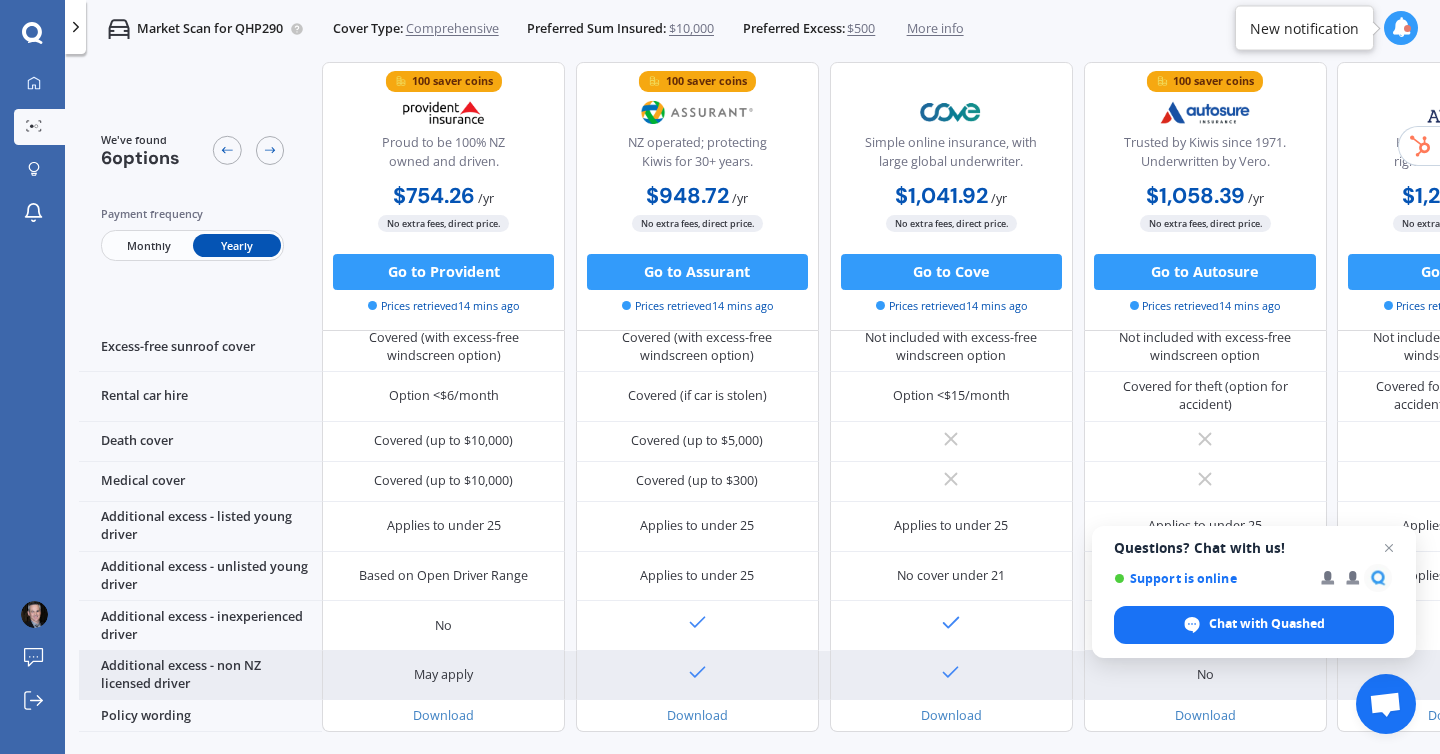 scroll, scrollTop: 803, scrollLeft: 0, axis: vertical 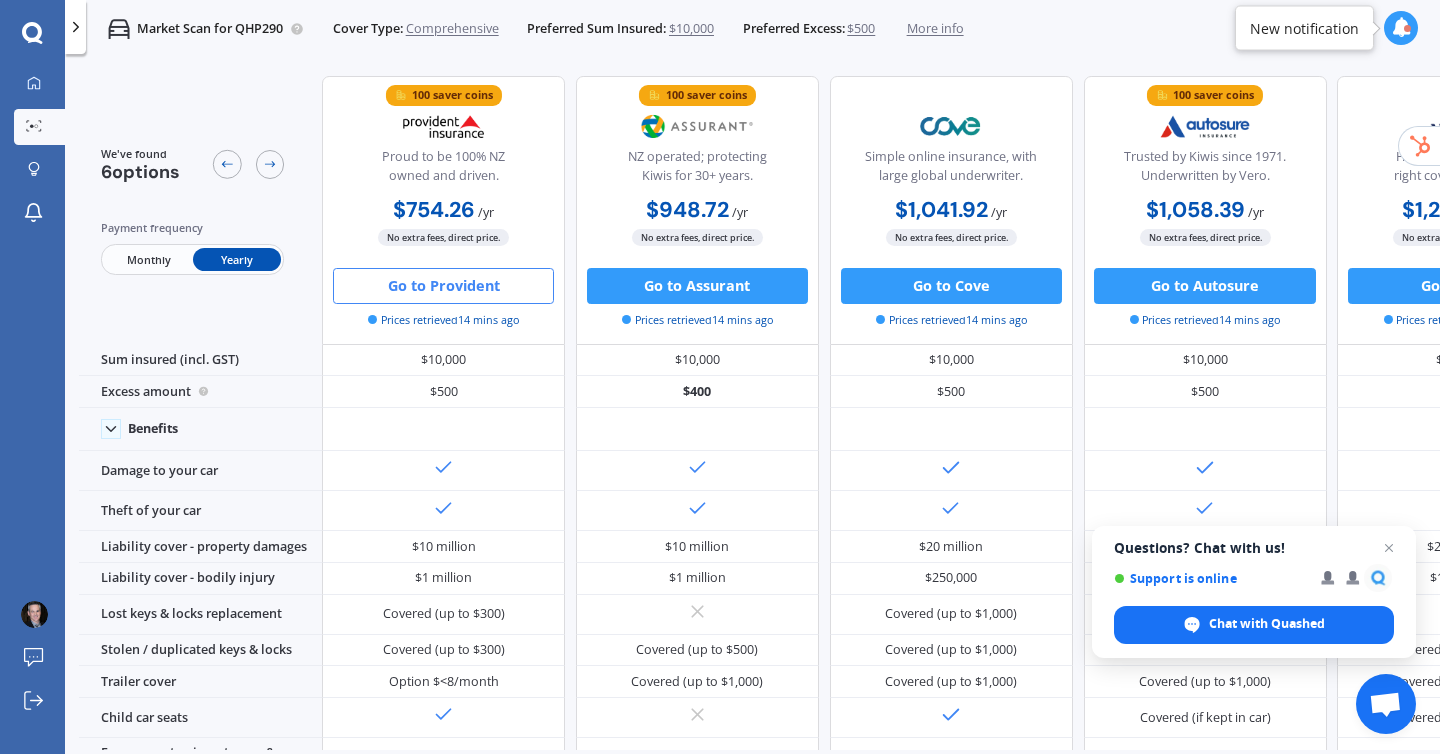 click on "Go to Provident" at bounding box center [443, 286] 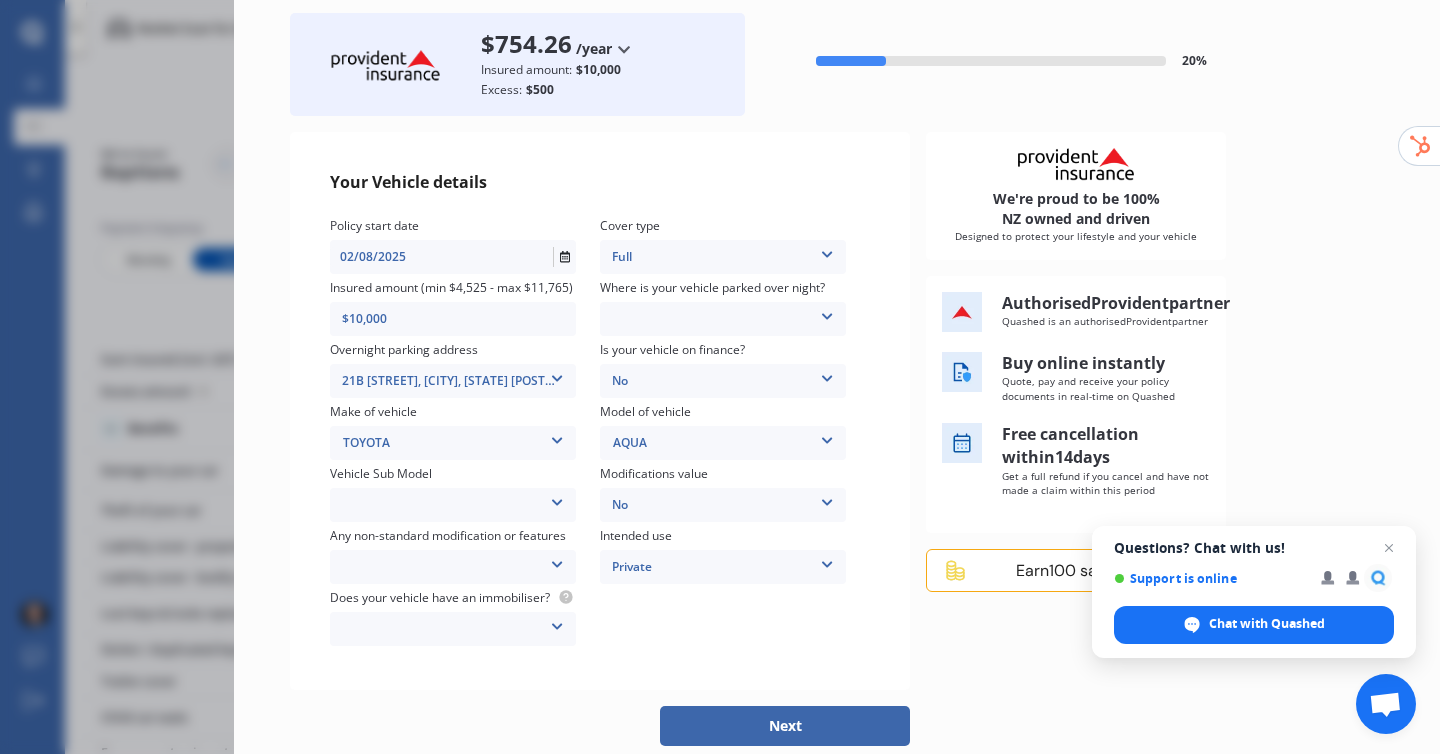 scroll, scrollTop: 132, scrollLeft: 0, axis: vertical 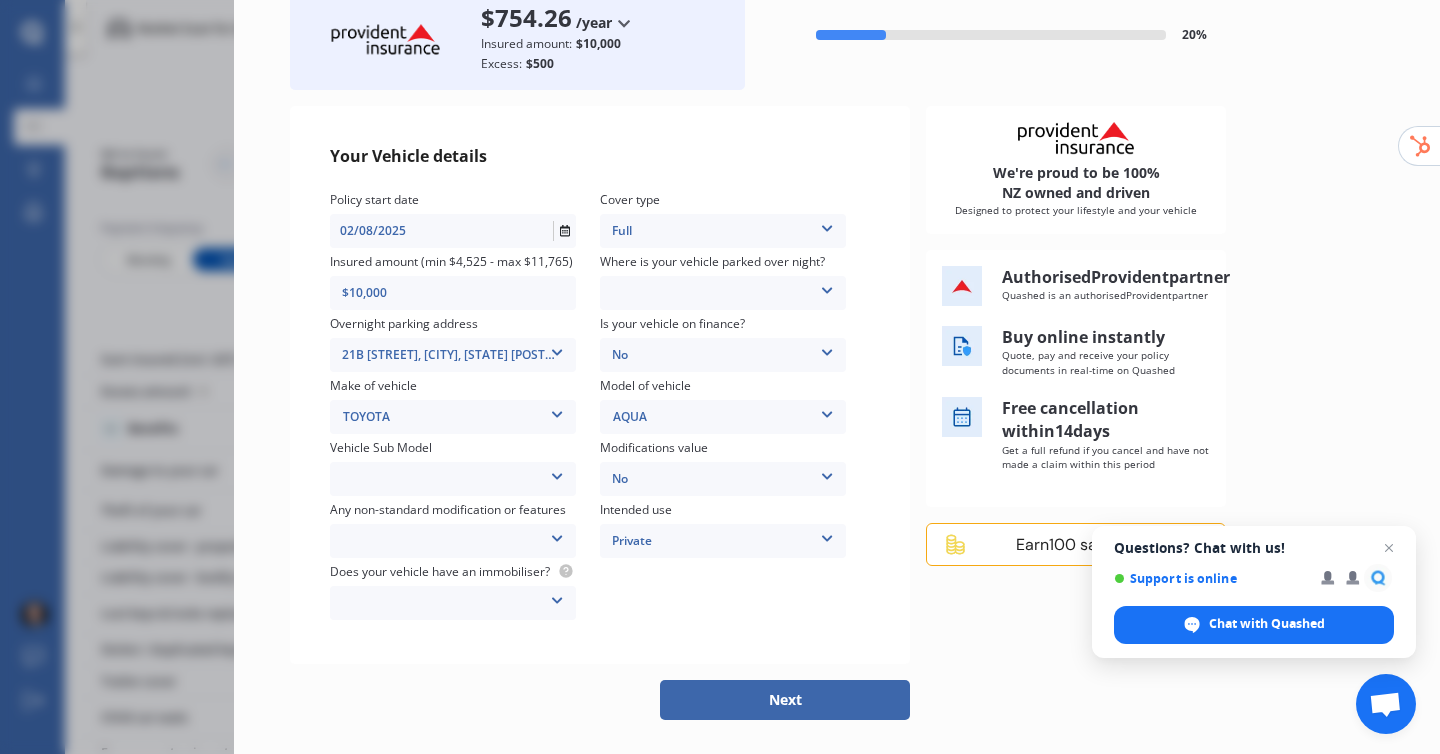 click at bounding box center (827, 287) 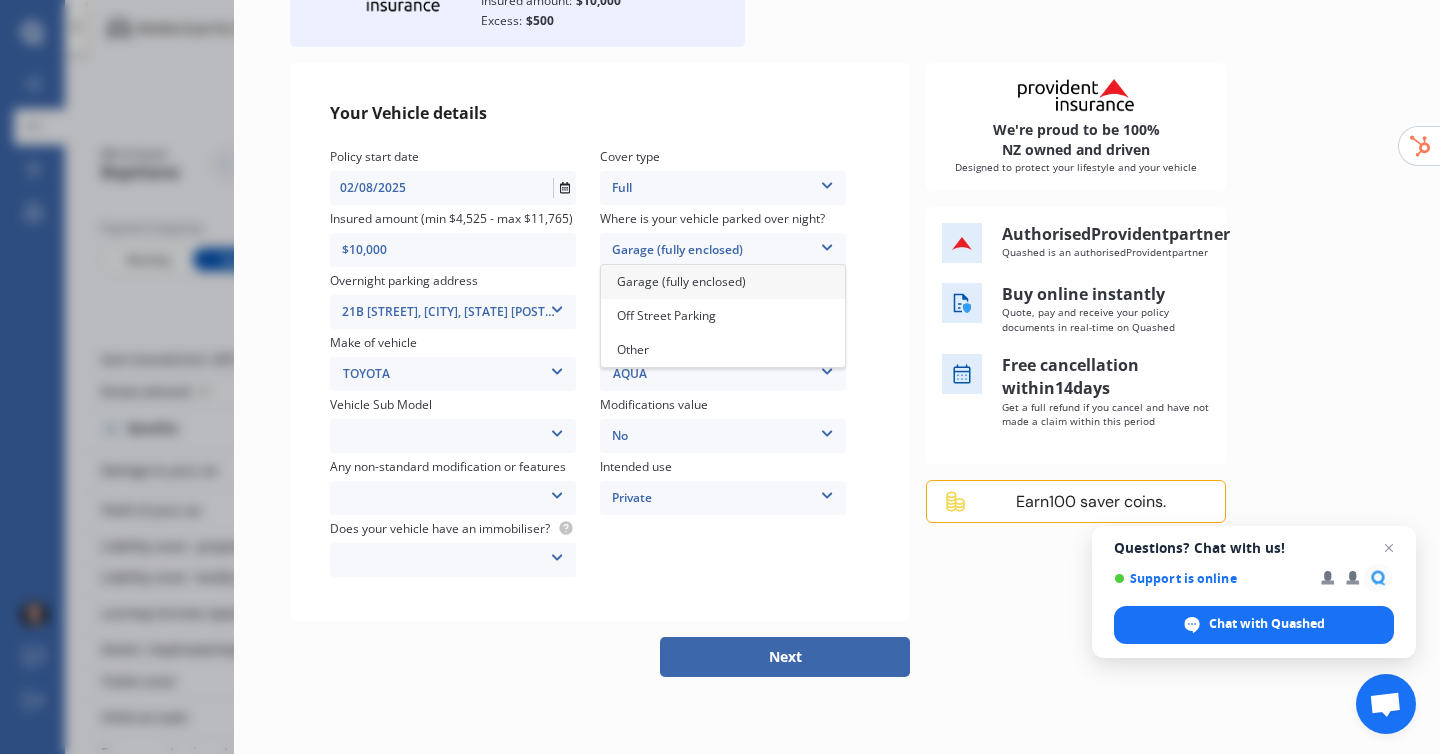 scroll, scrollTop: 172, scrollLeft: 0, axis: vertical 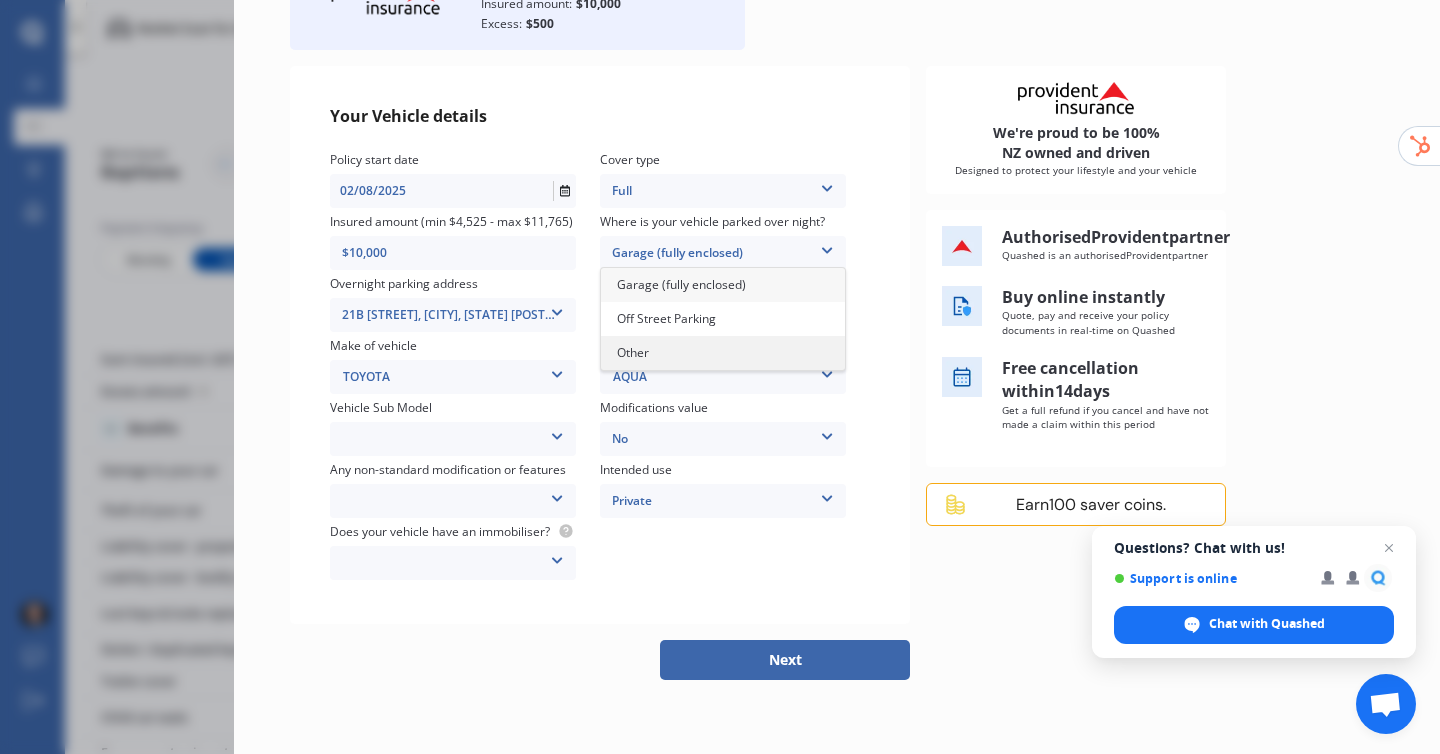 click on "Other" at bounding box center (723, 353) 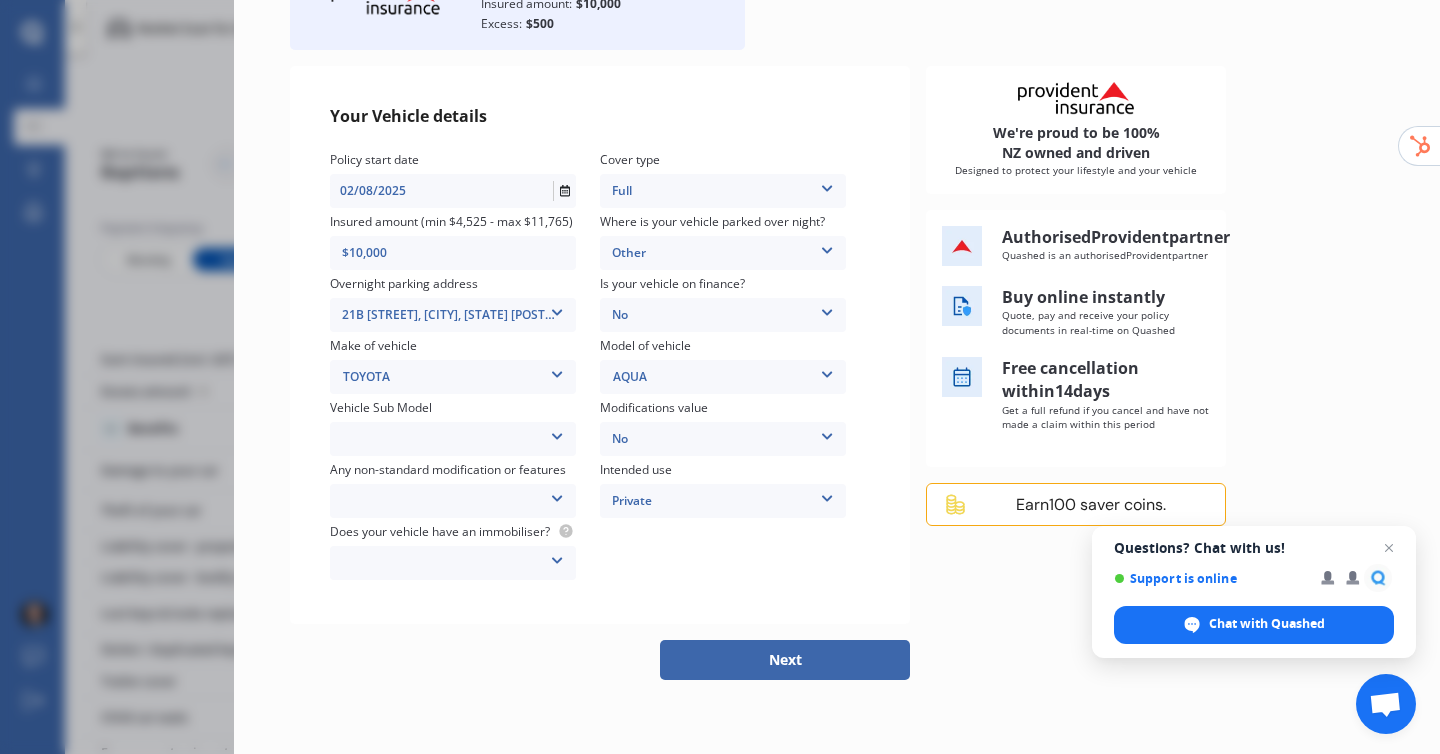 click on "Aqua NHP10 L Hatchback 5dr CVT 1sp 1.5i/45kW Hybrid [IMP] Aqua NHP10 G Hatchback 5dr CVT 1sp 1.5i/45kW Hybrid [IMP]" at bounding box center (453, 439) 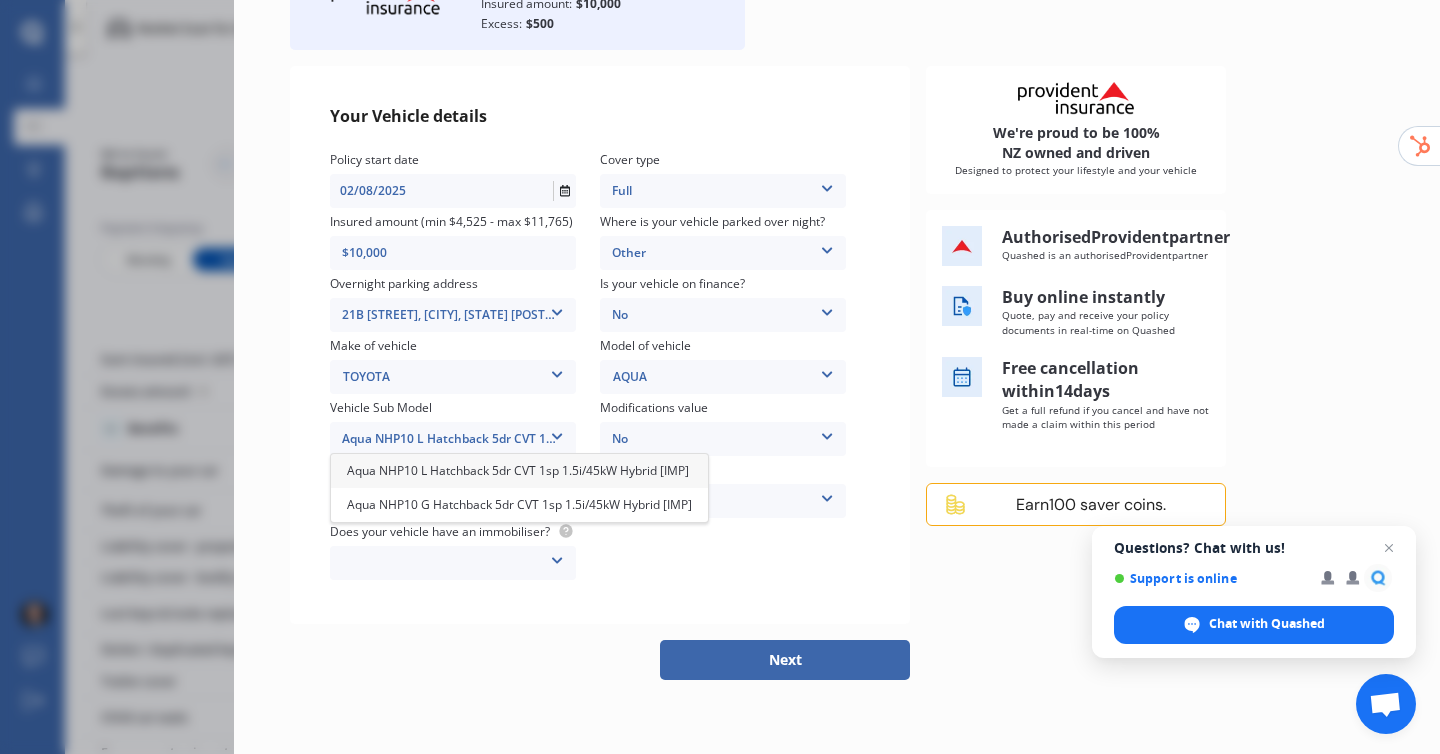 click on "Your Vehicle details Policy start date 02/08/2025 Cover type Full Full Insured amount (min $4,525 - max $11,765) $10,000 Where is your vehicle parked over night? Other Garage (fully enclosed) Off Street Parking Other Overnight parking address 21B [STREET], [CITY], [STATE] [POSTAL_CODE] 21B [STREET], [CITY], [STATE] [POSTAL_CODE] Is your vehicle on finance? No No Yes Make of vehicle TOYOTA TOYOTA Model of vehicle AQUA AQUA Vehicle Sub Model Aqua NHP10 L Hatchback 5dr CVT 1sp 1.5i/45kW Hybrid [IMP] Aqua NHP10 L Hatchback 5dr CVT 1sp 1.5i/45kW Hybrid [IMP] Aqua NHP10 G Hatchback 5dr CVT 1sp 1.5i/45kW Hybrid [IMP] Modifications value No No Up to $4000 Up to $6000 Greater than $6000 Any non-standard modification or features None Nitrous Oxide System(NOS) Roll Cage Full Racing Harness Intended use Private Private Private & Business Does your vehicle have an immobiliser? Yes No" at bounding box center (600, 345) 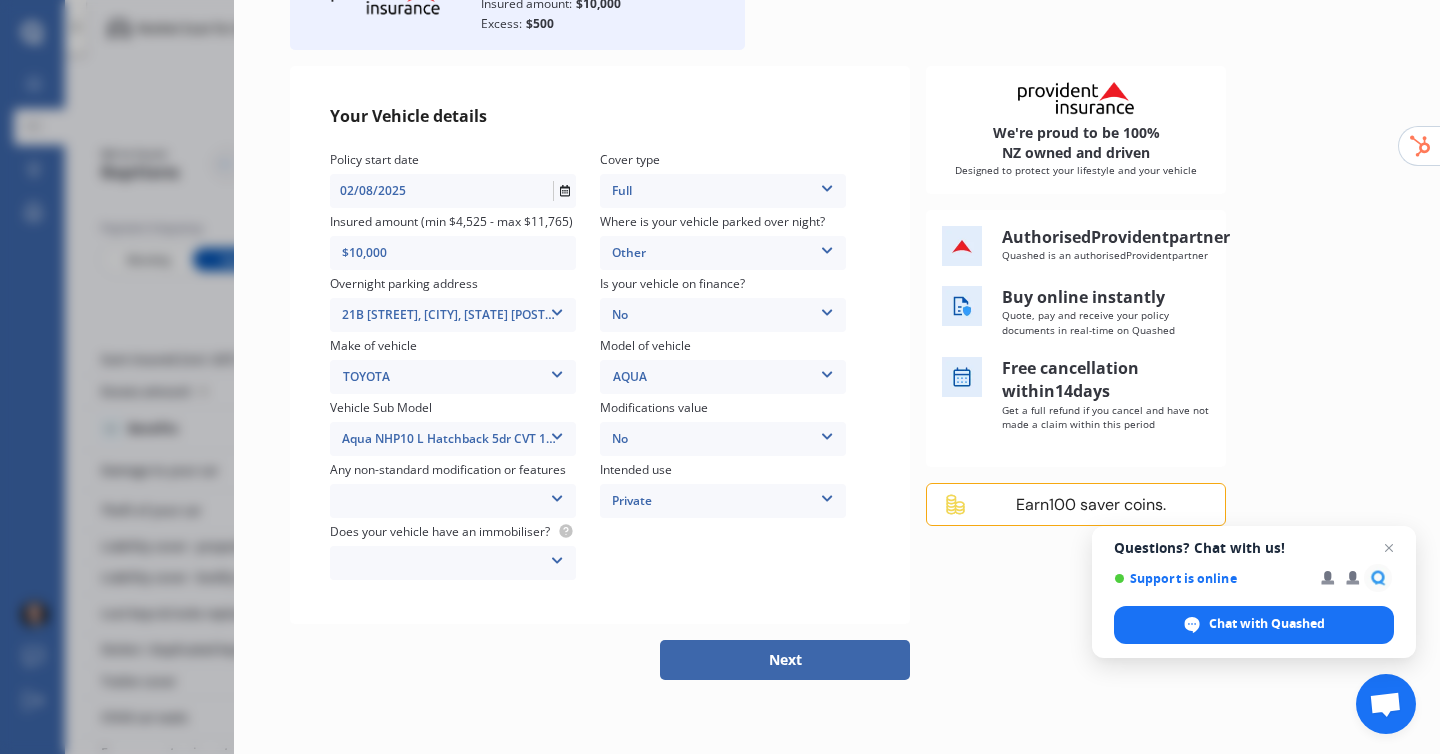 click on "None Nitrous Oxide System(NOS) Roll Cage Full Racing Harness" at bounding box center [453, 501] 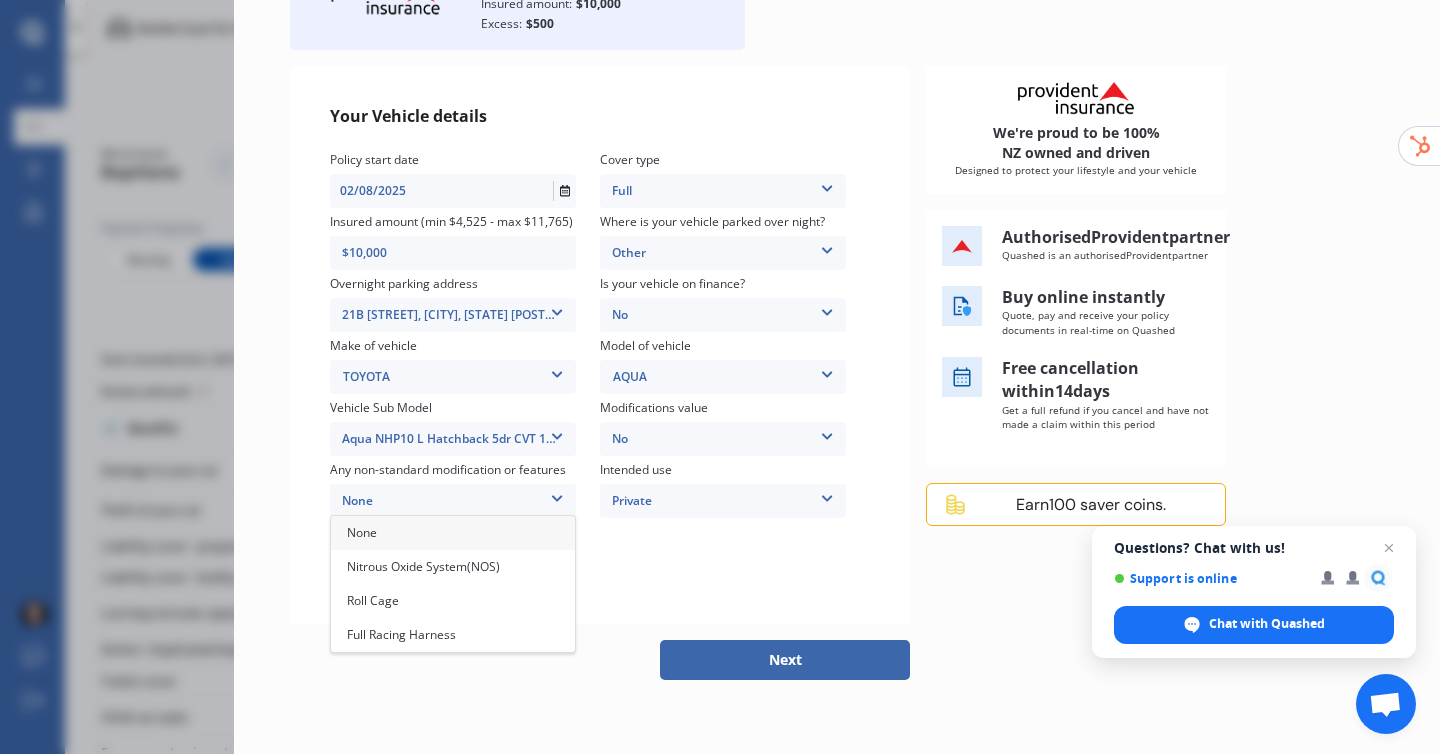 click on "None" at bounding box center [453, 533] 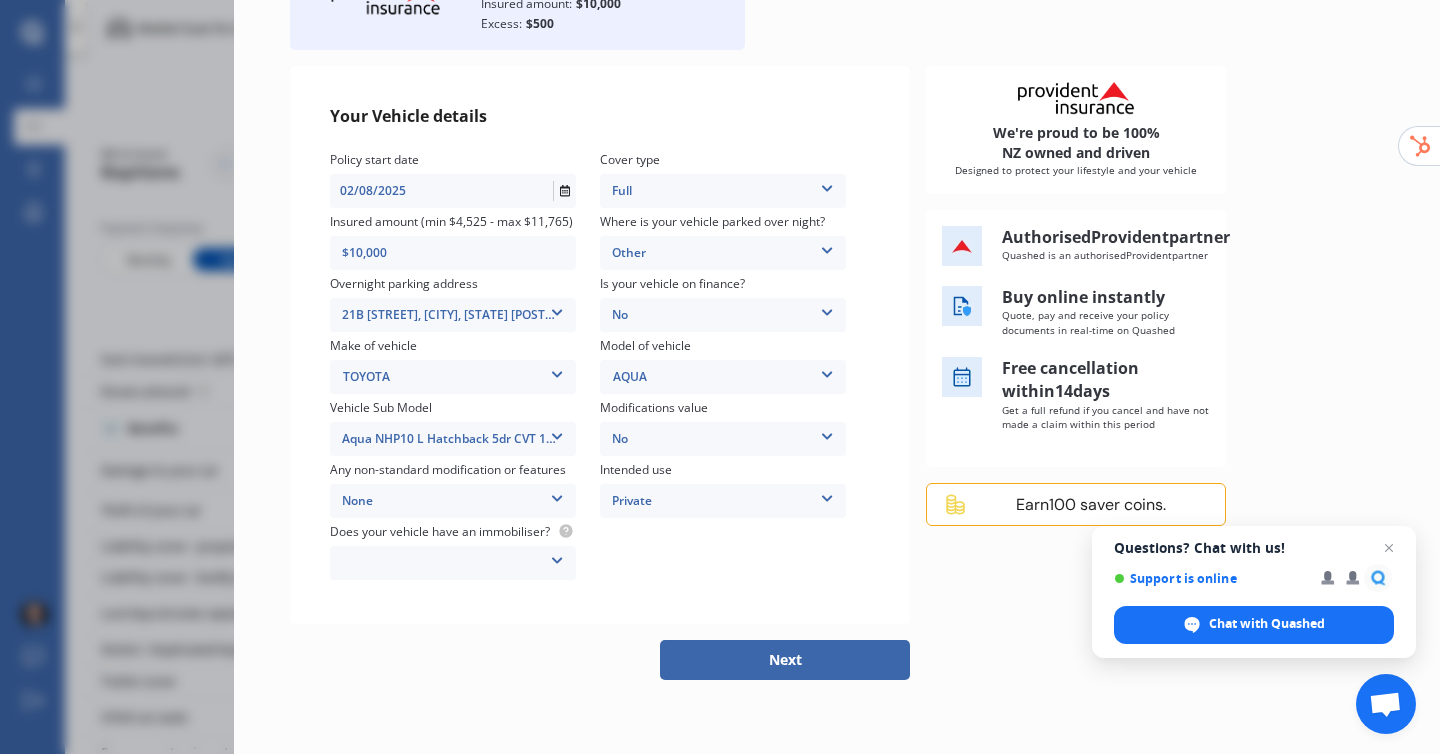 click on "Yes No" at bounding box center (453, 563) 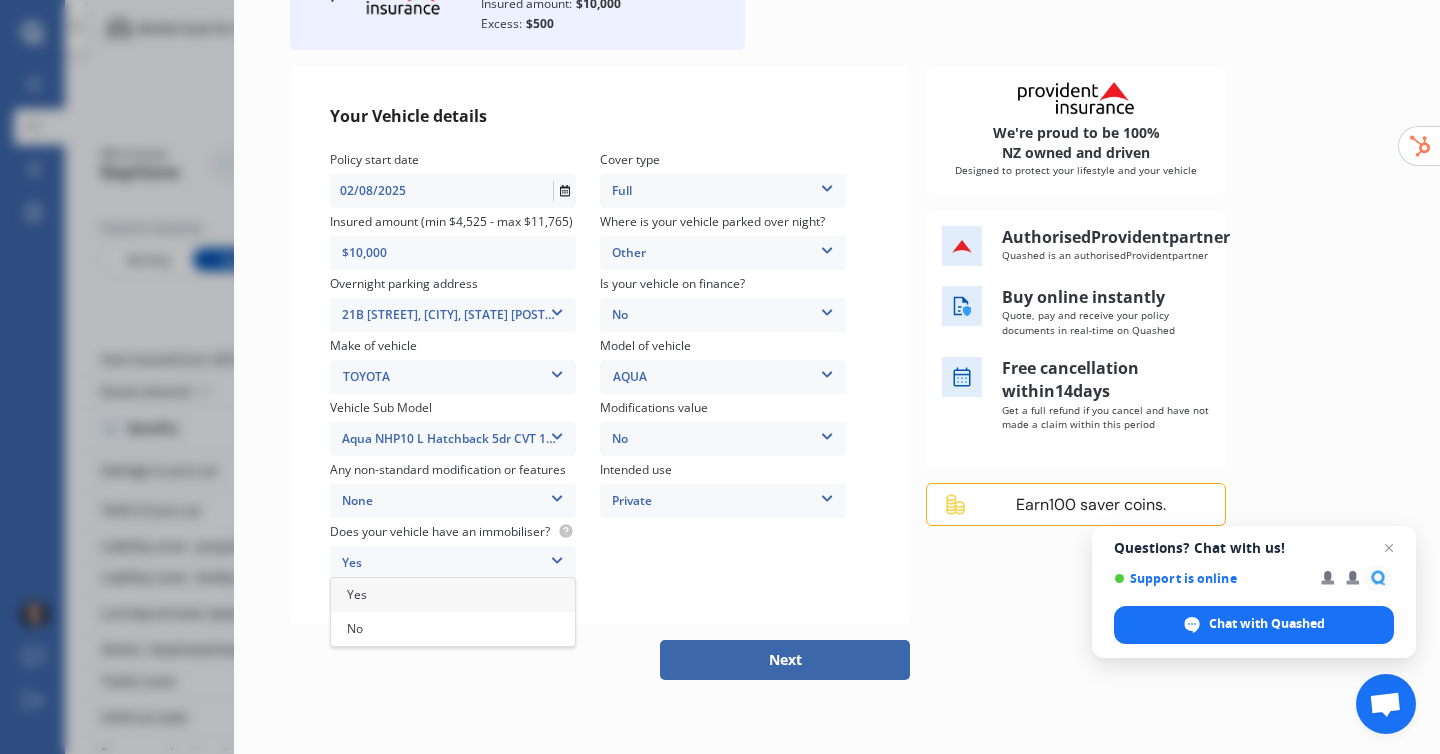 click on "Yes" at bounding box center [453, 563] 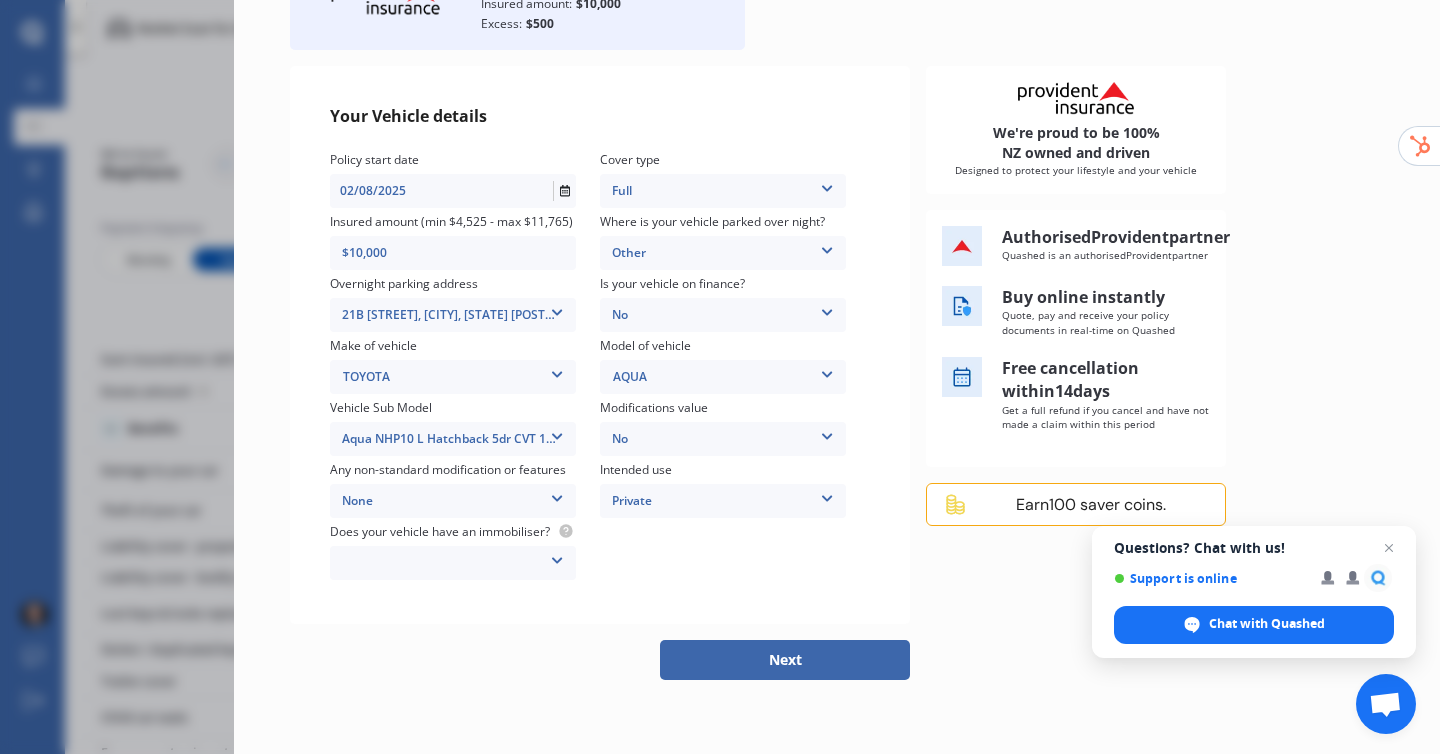 scroll, scrollTop: 178, scrollLeft: 0, axis: vertical 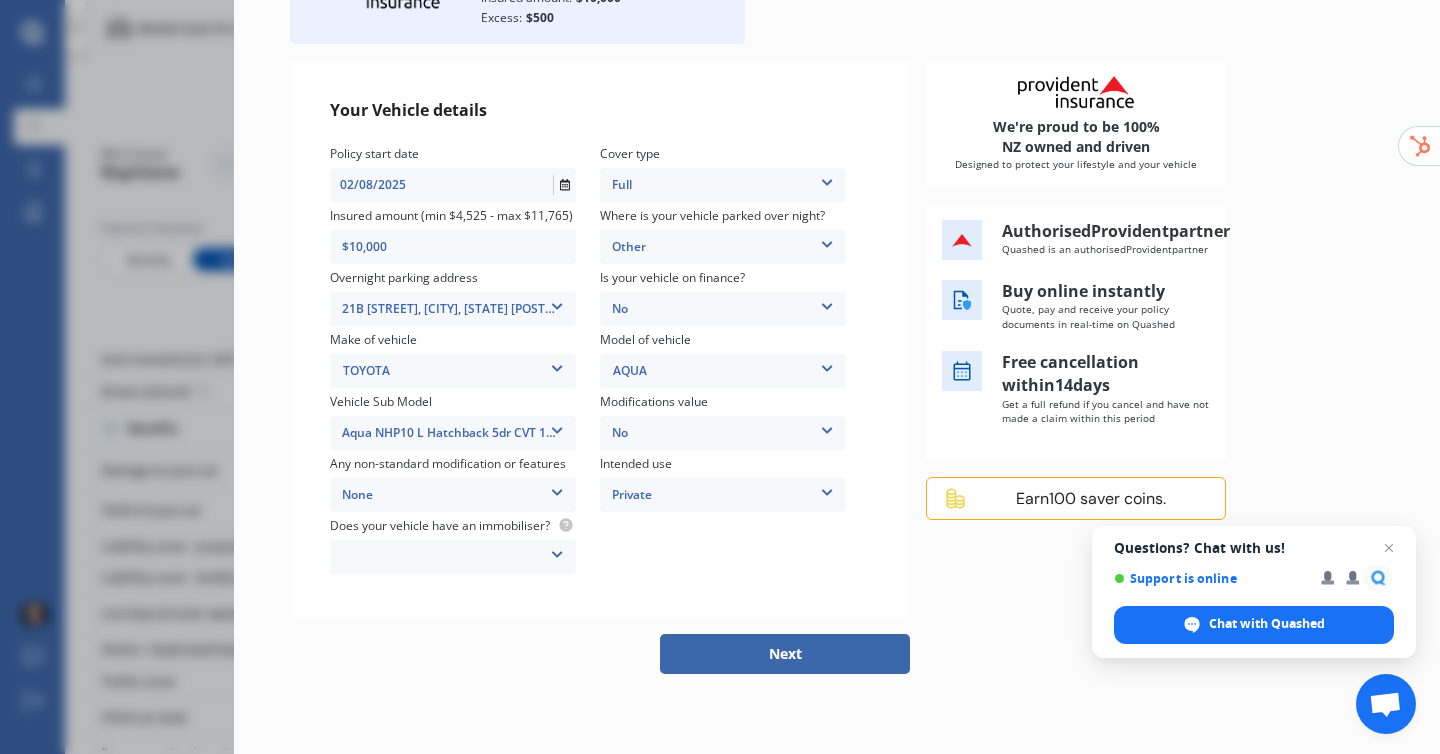 click on "Next" at bounding box center (785, 654) 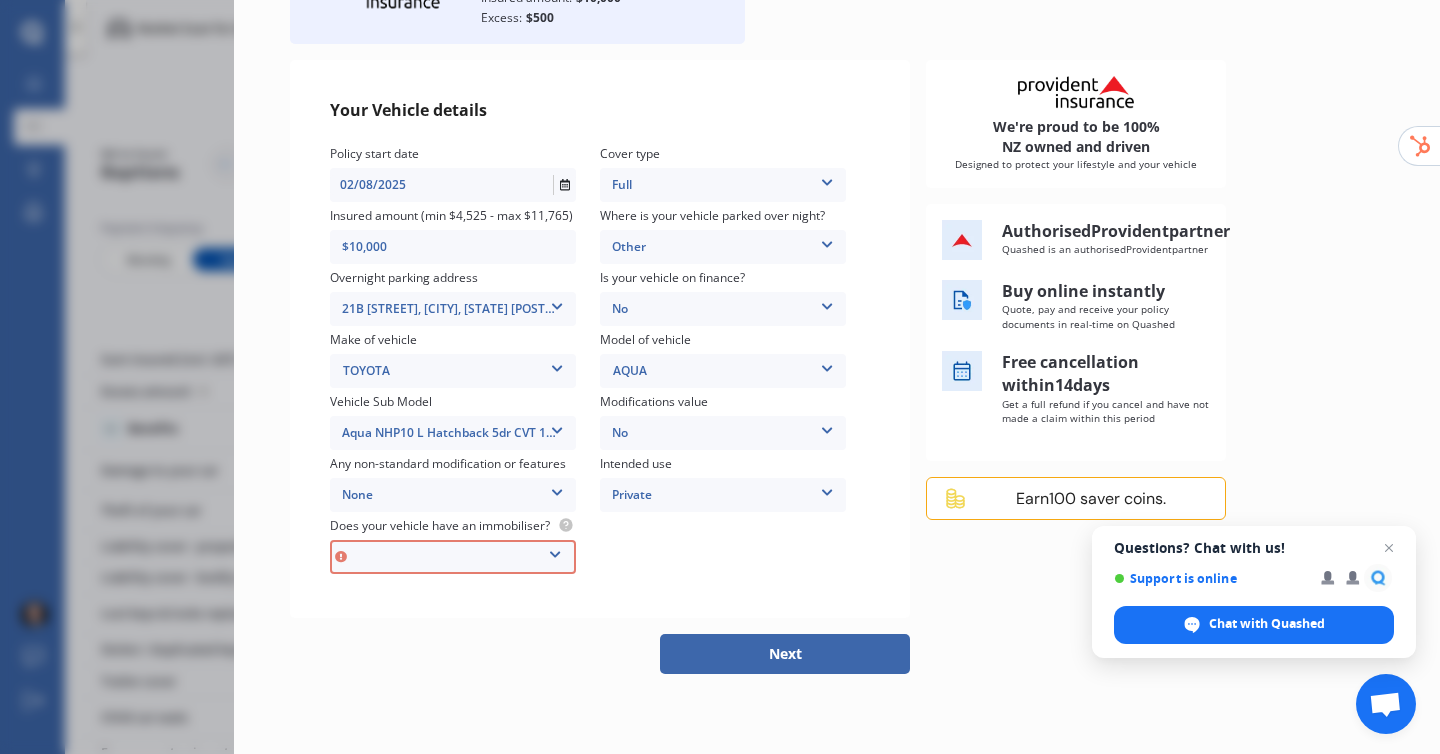 click on "Yes No" at bounding box center (453, 557) 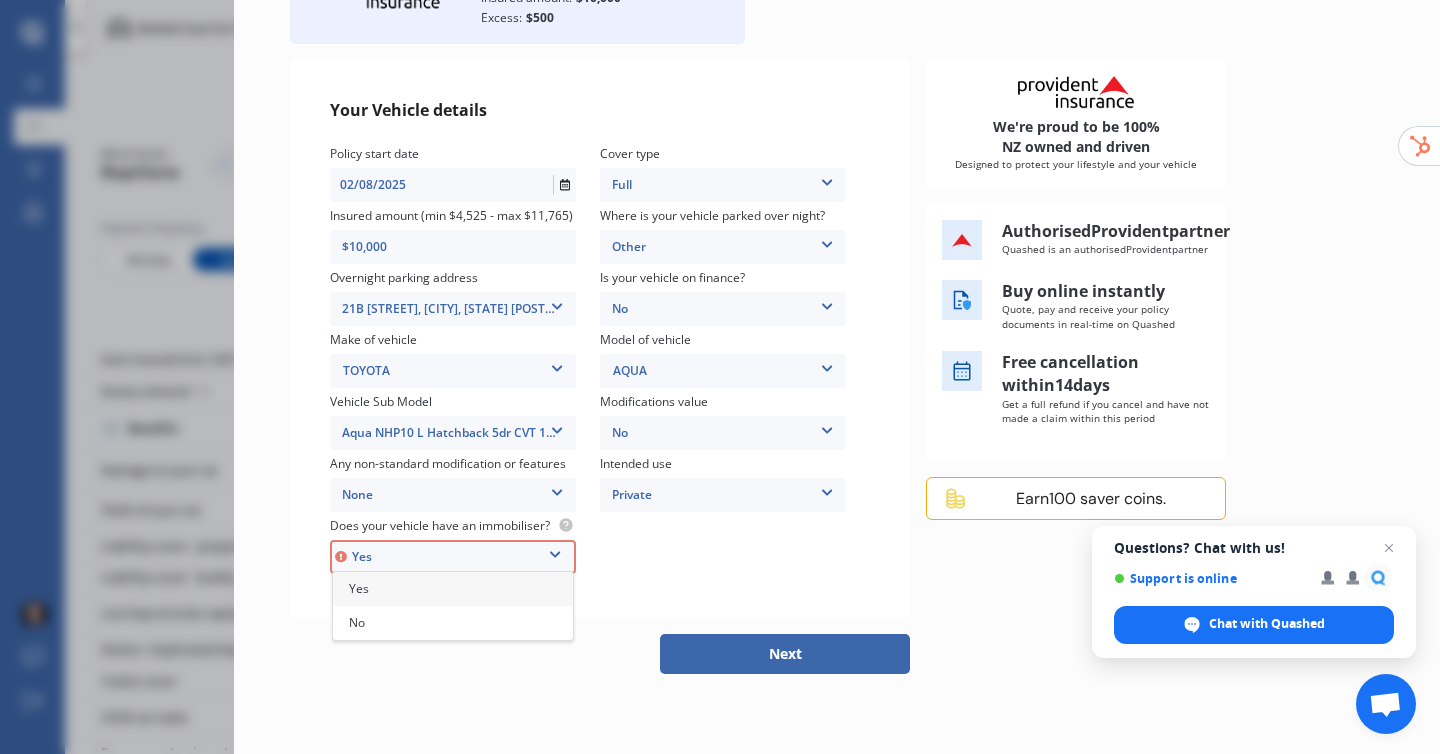 click on "Yes" at bounding box center (453, 589) 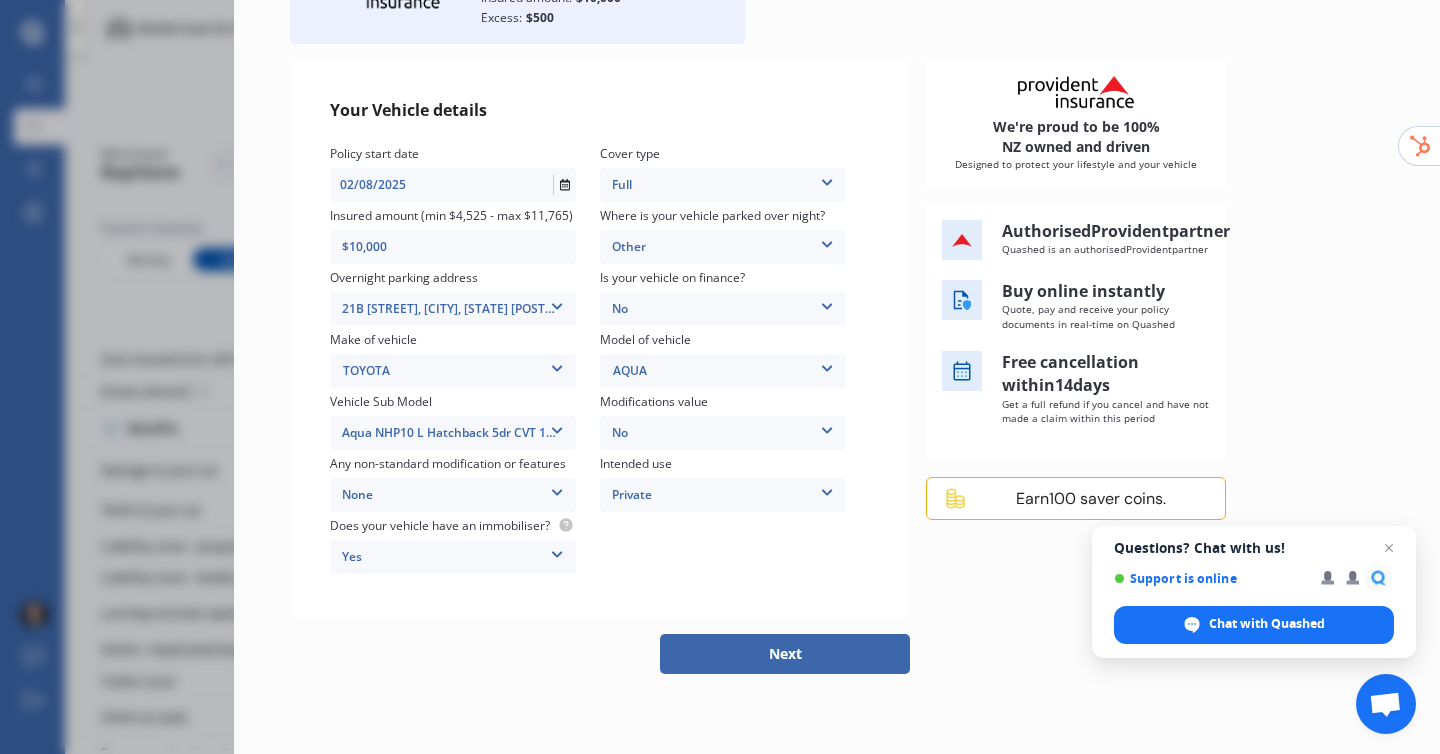 click on "Next" at bounding box center (785, 654) 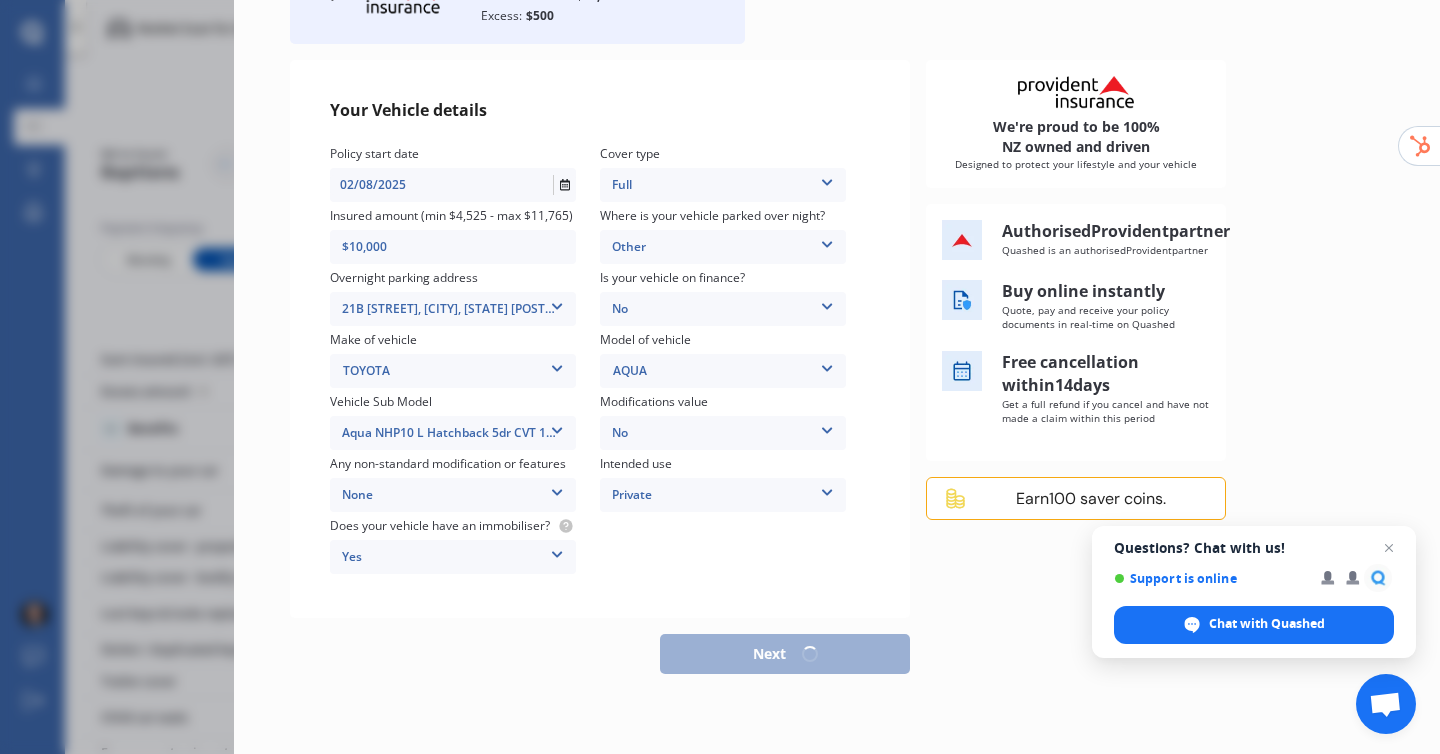 select on "26" 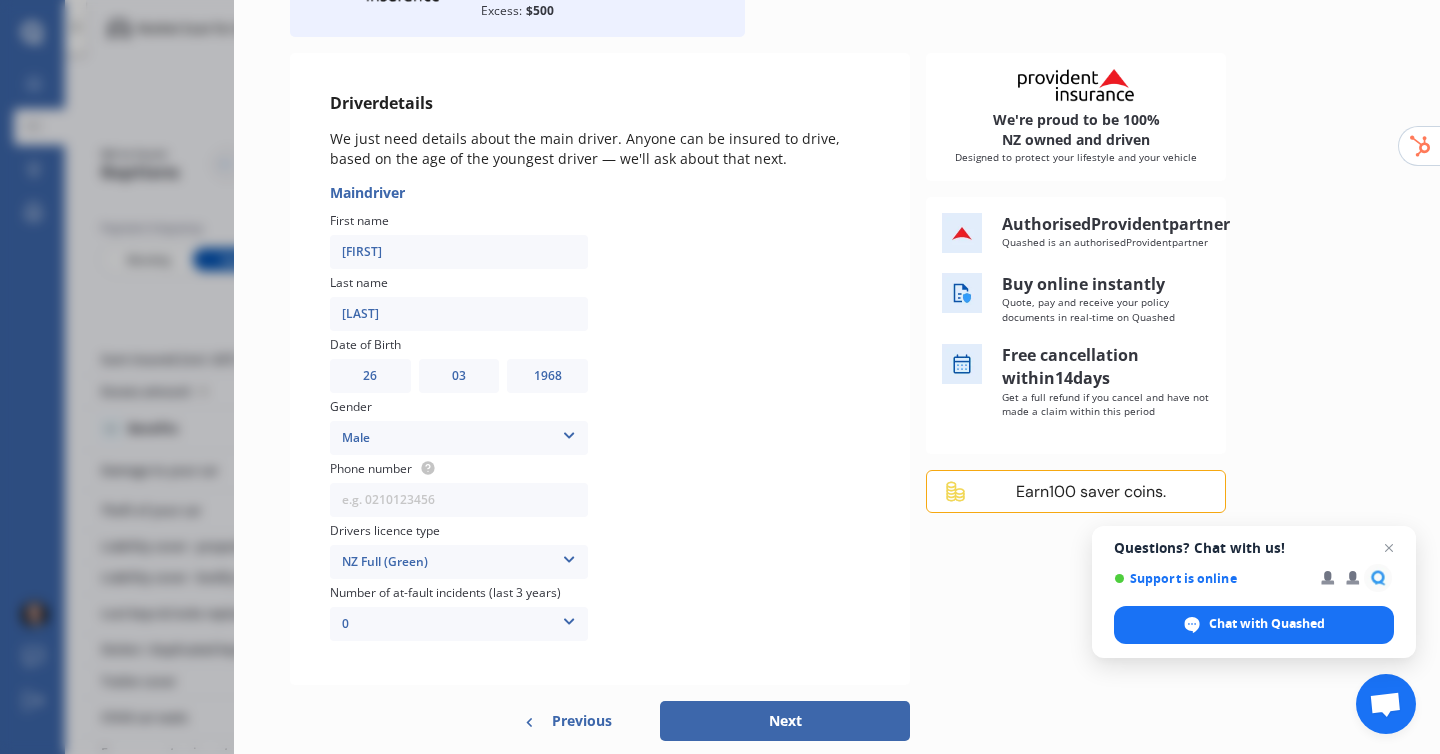 scroll, scrollTop: 252, scrollLeft: 0, axis: vertical 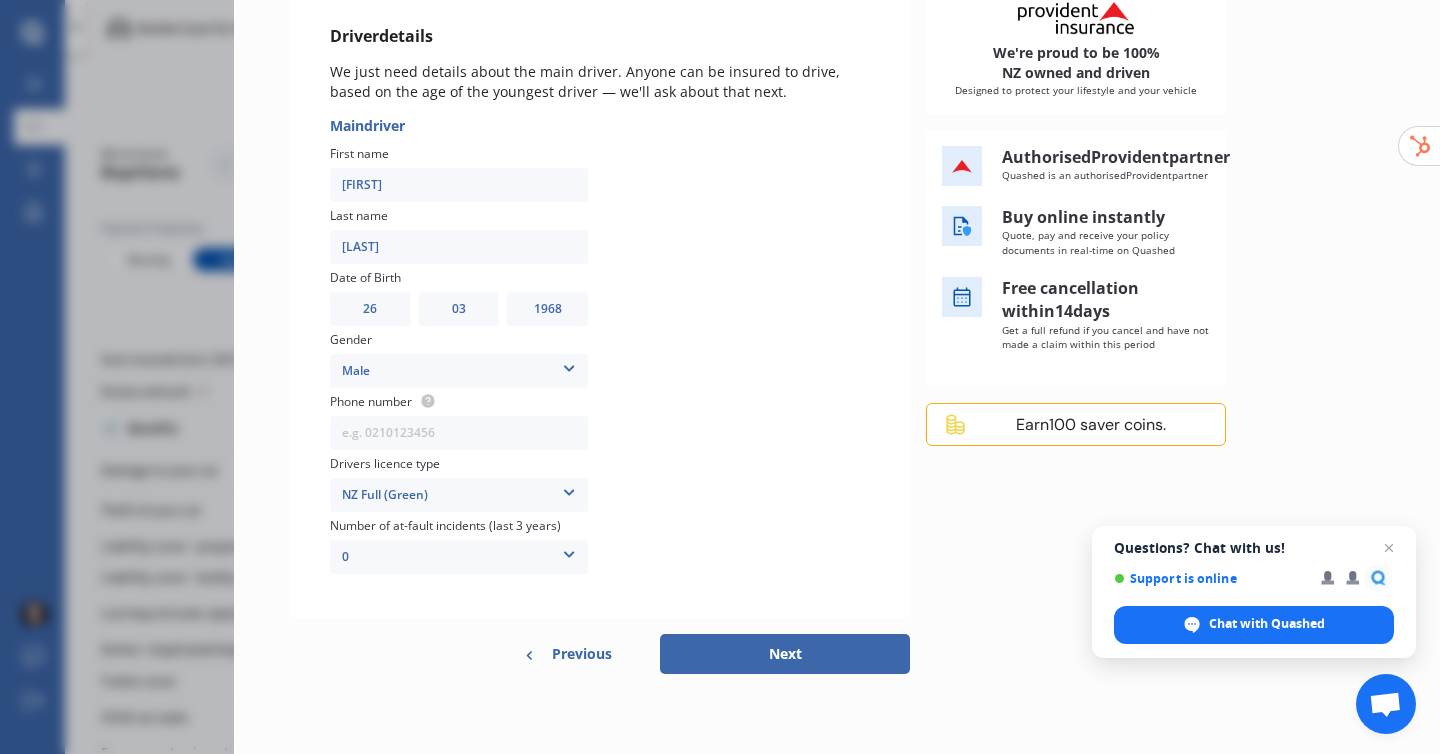 click on "[FIRST]" at bounding box center (459, 185) 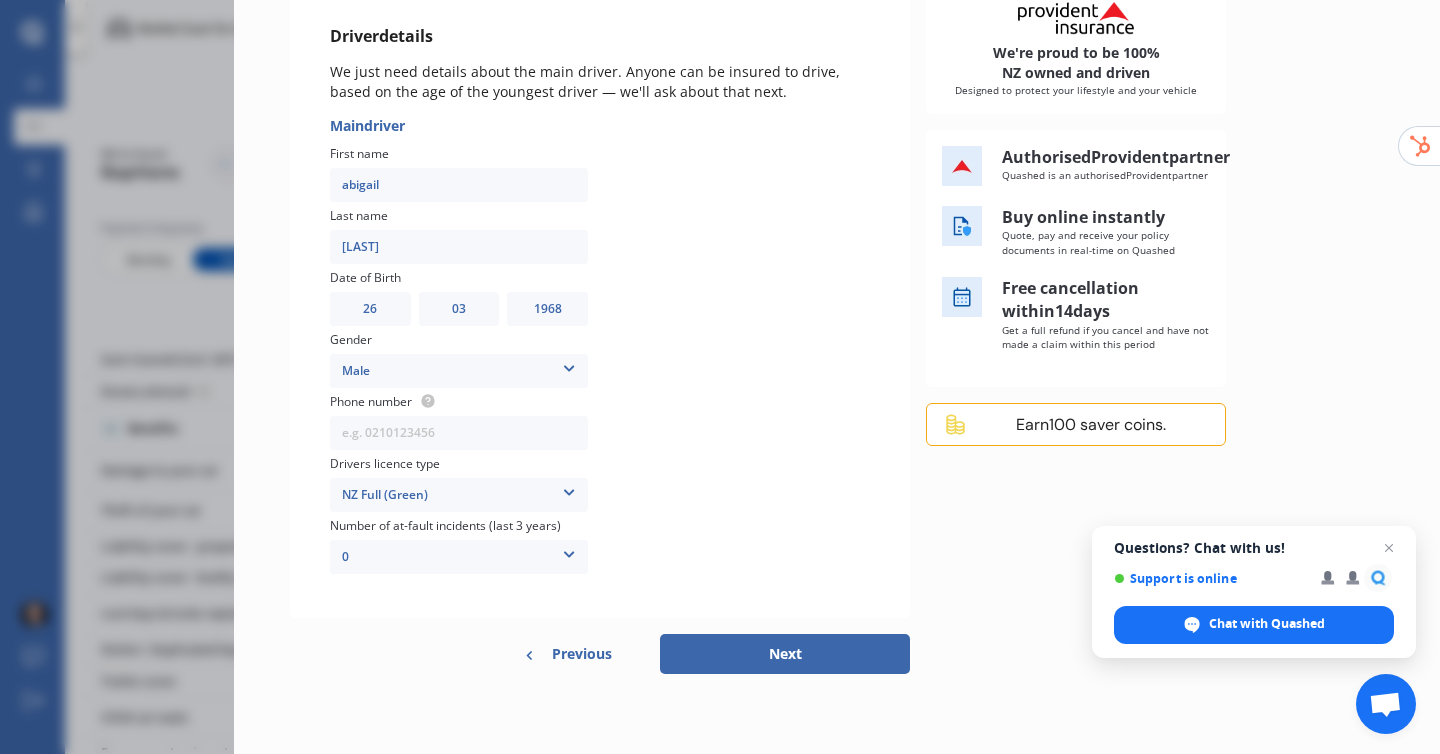 type on "abigail" 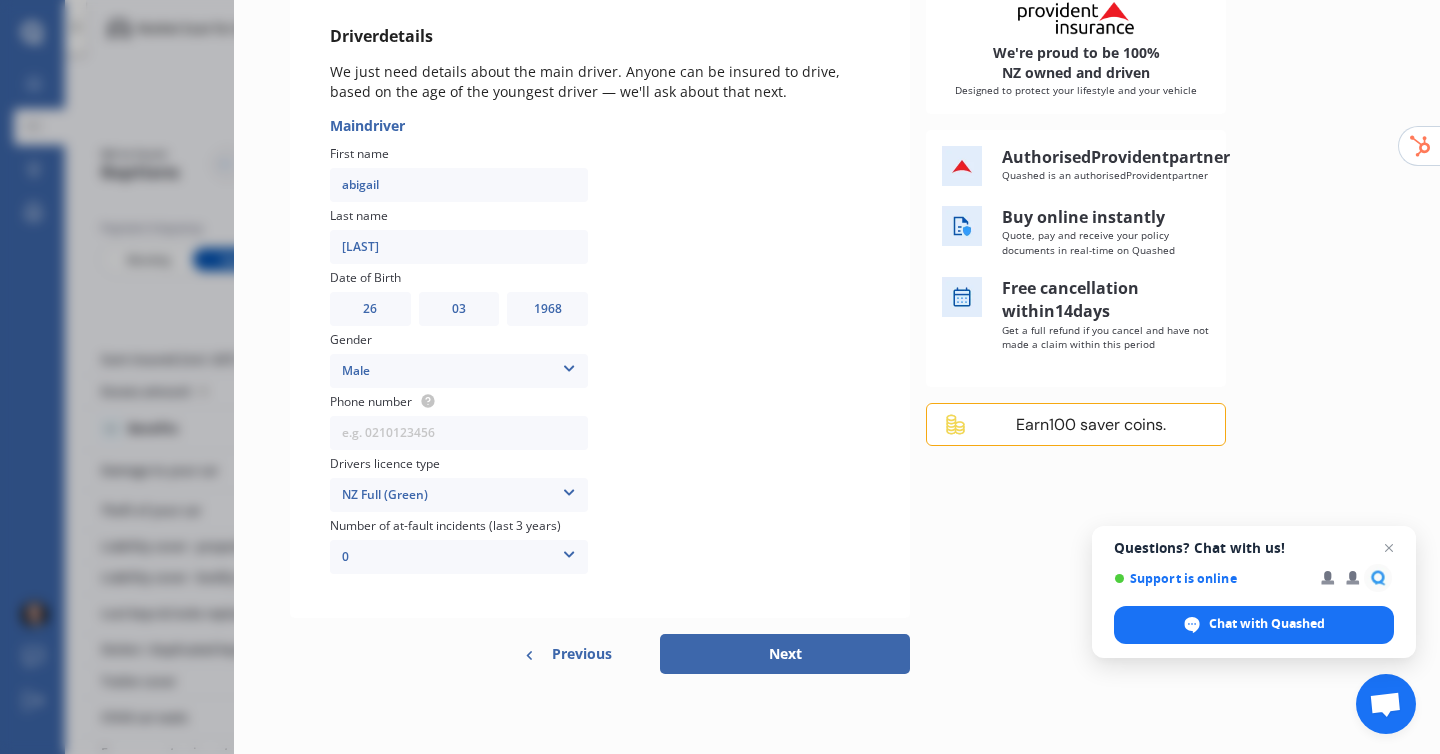 click on "DD 01 02 03 04 05 06 07 08 09 10 11 12 13 14 15 16 17 18 19 20 21 22 23 24 25 26 27 28 29 30 31" at bounding box center [370, 309] 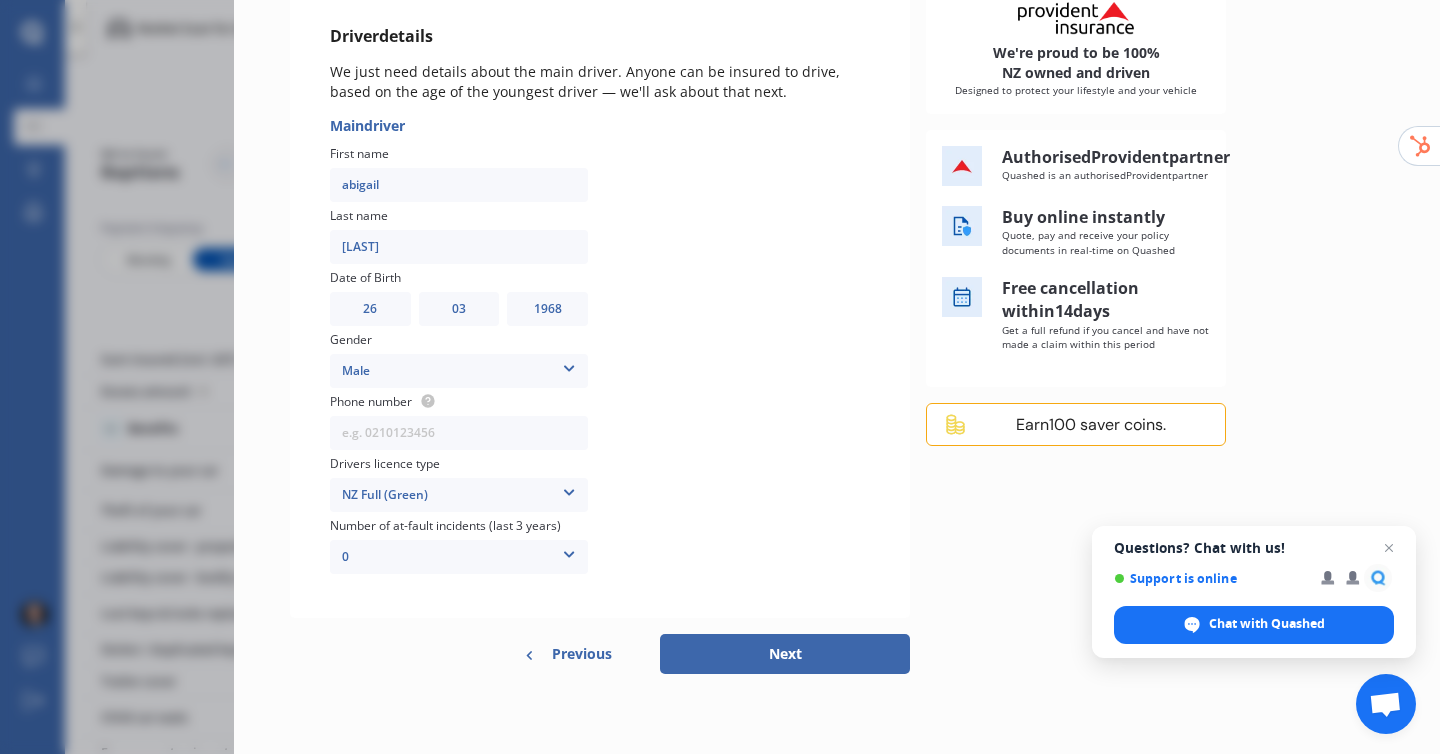 select on "02" 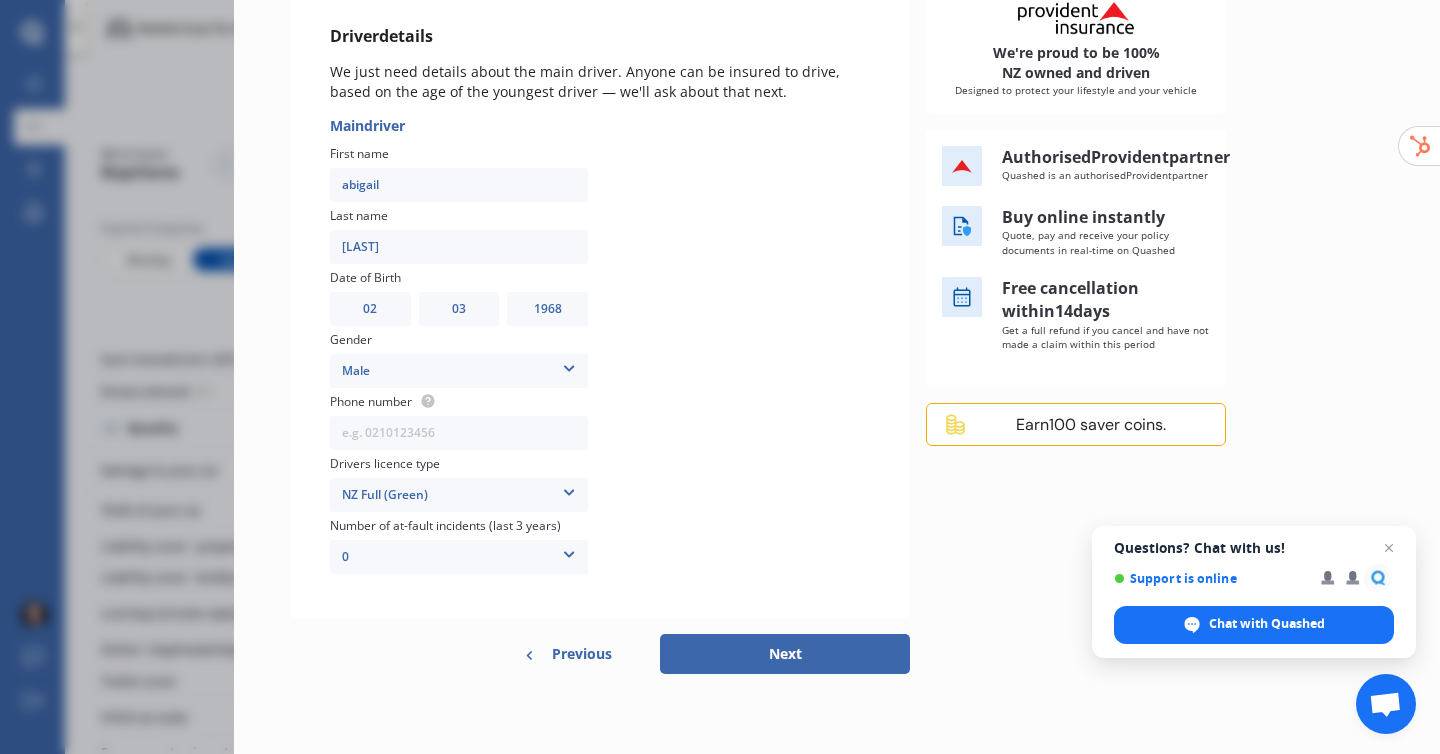 click on "MM 01 02 03 04 05 06 07 08 09 10 11 12" at bounding box center [459, 309] 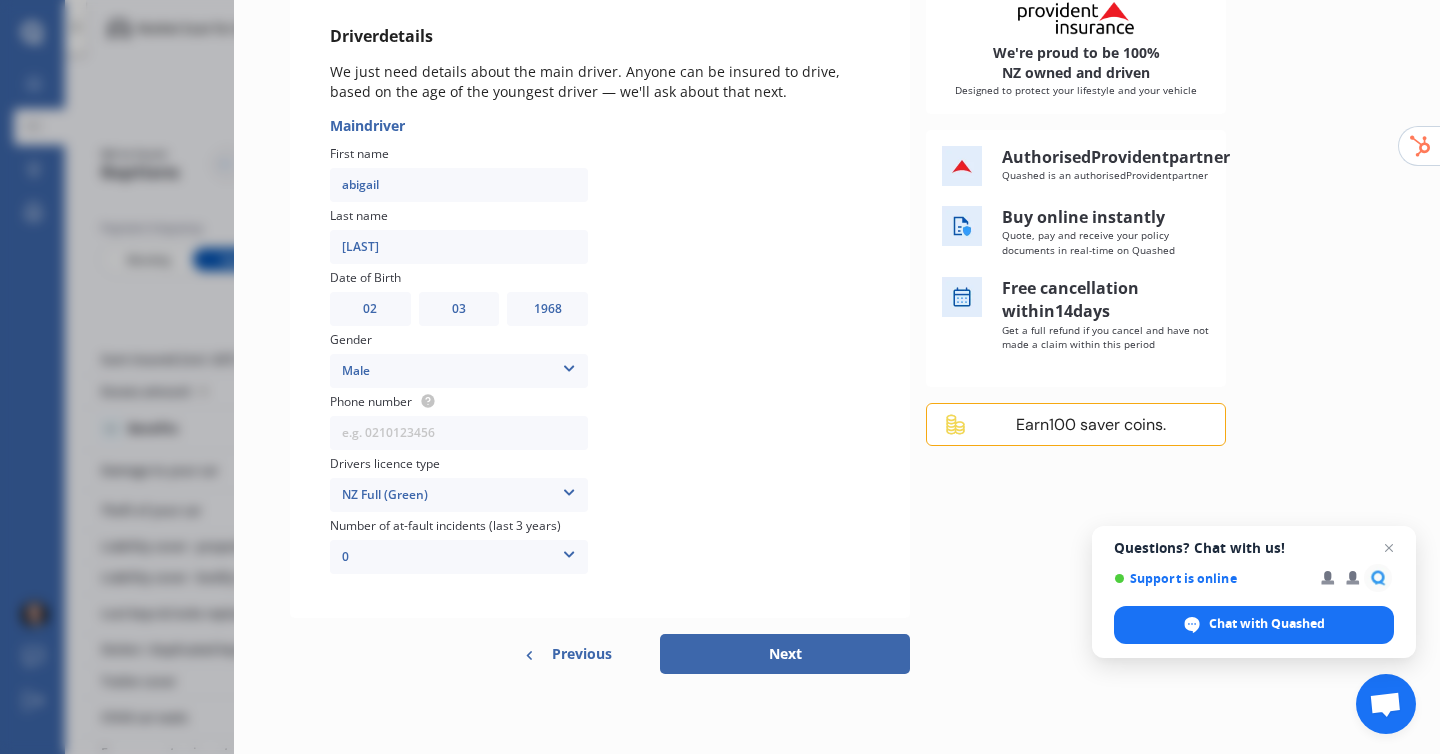 select on "11" 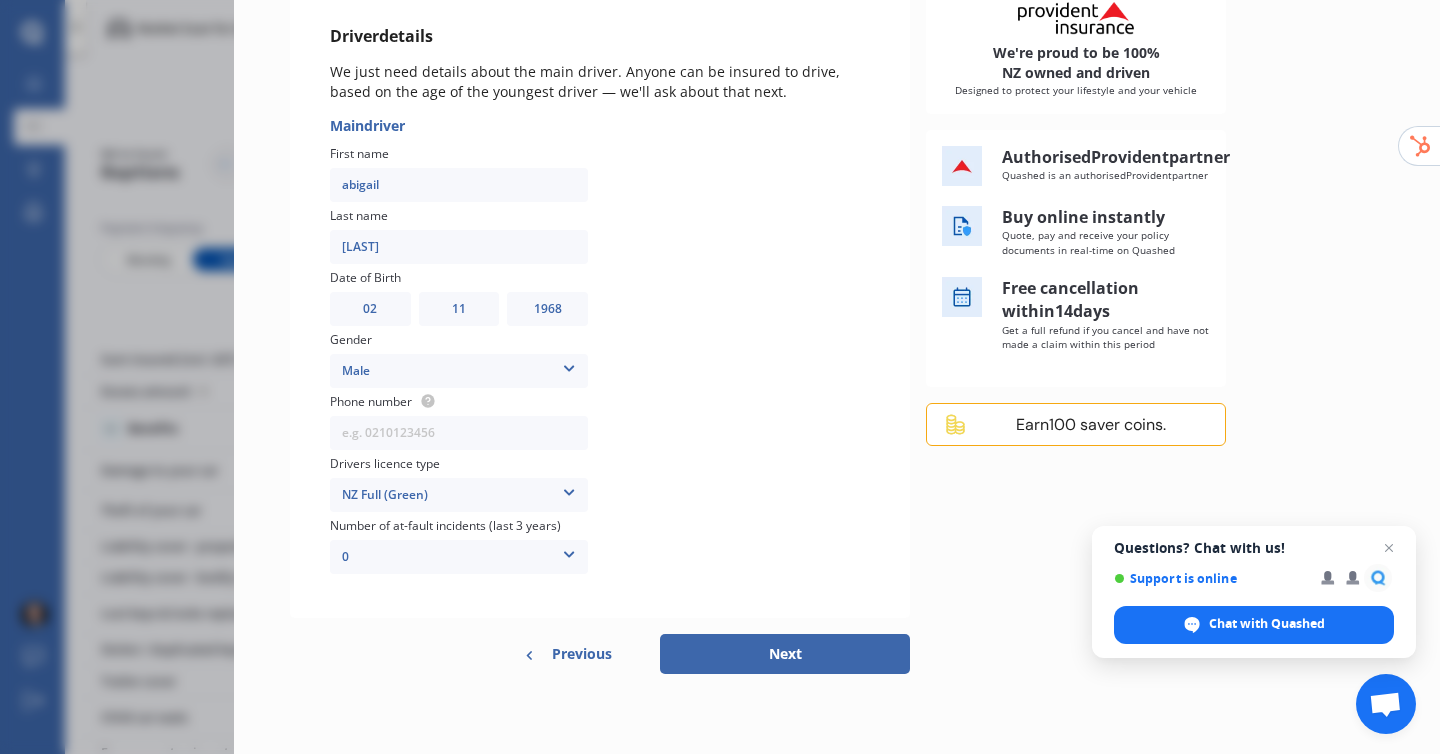click on "YYYY 2009 2008 2007 2006 2005 2004 2003 2002 2001 2000 1999 1998 1997 1996 1995 1994 1993 1992 1991 1990 1989 1988 1987 1986 1985 1984 1983 1982 1981 1980 1979 1978 1977 1976 1975 1974 1973 1972 1971 1970 1969 1968 1967 1966 1965 1964 1963 1962 1961 1960 1959 1958 1957 1956 1955 1954 1953 1952 1951 1950 1949 1948 1947 1946 1945 1944 1943 1942 1941 1940 1939 1938 1937 1936 1935 1934 1933 1932 1931 1930 1929 1928 1927 1926 1925 1924 1923 1922 1921 1920 1919 1918 1917 1916 1915 1914 1913 1912 1911 1910" at bounding box center (547, 309) 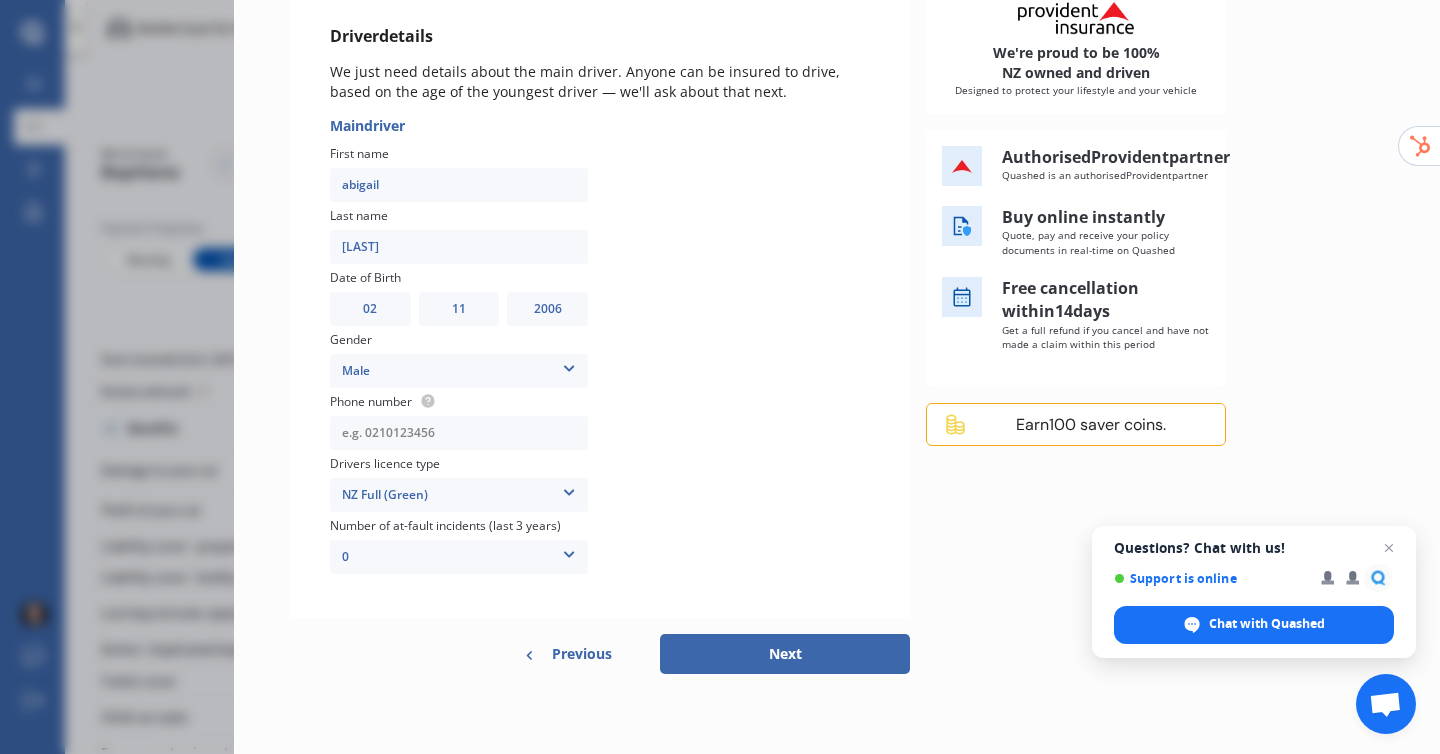 click at bounding box center [459, 433] 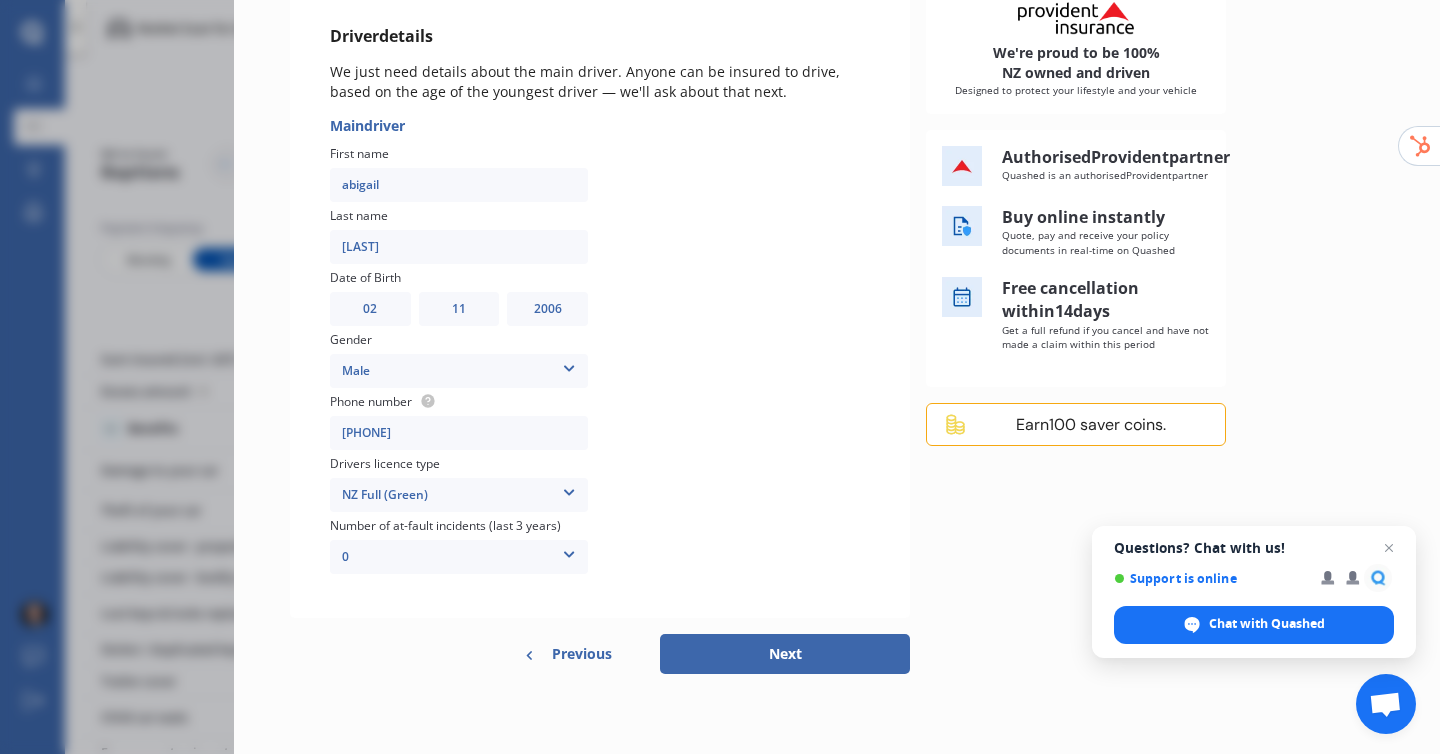 drag, startPoint x: 385, startPoint y: 433, endPoint x: 422, endPoint y: 429, distance: 37.215588 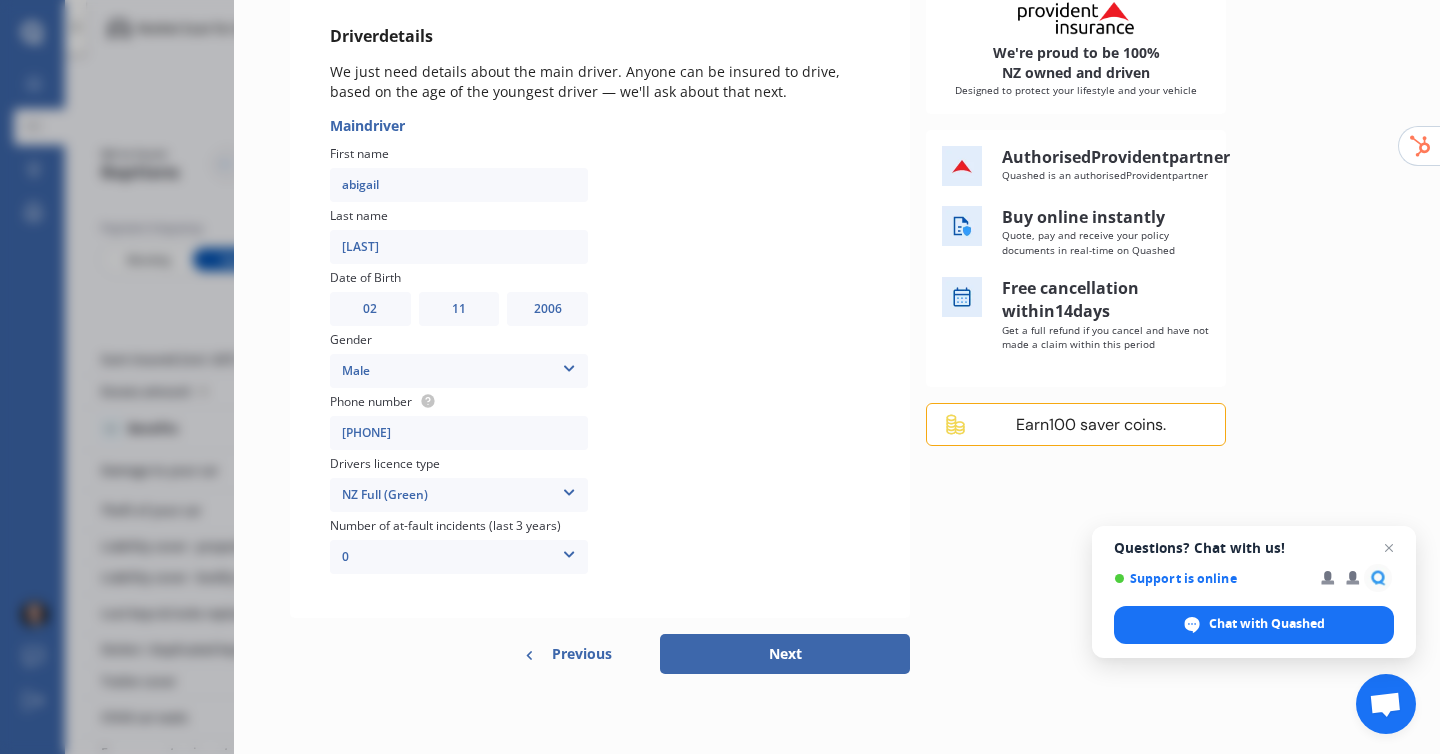 click on "0" at bounding box center [459, 557] 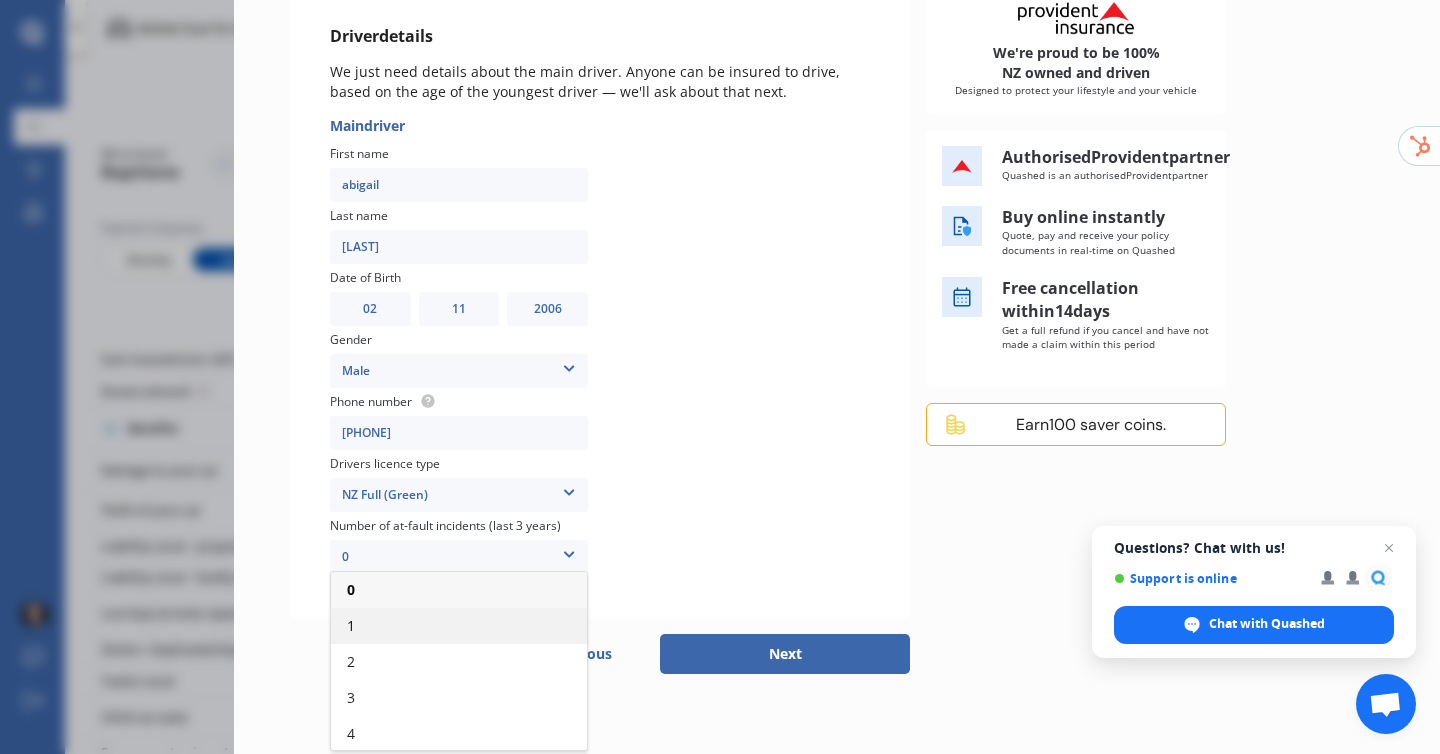 click on "1" at bounding box center (459, 626) 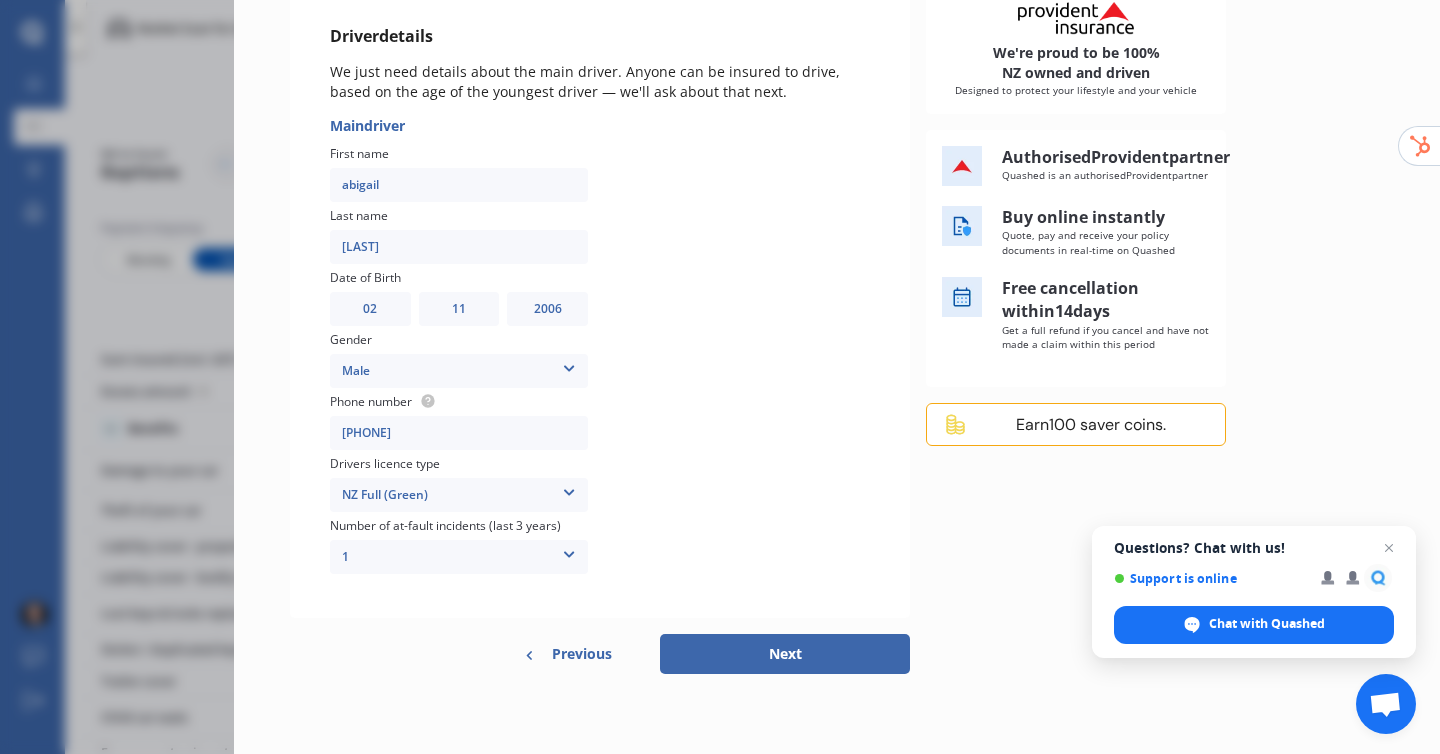click at bounding box center [741, 347] 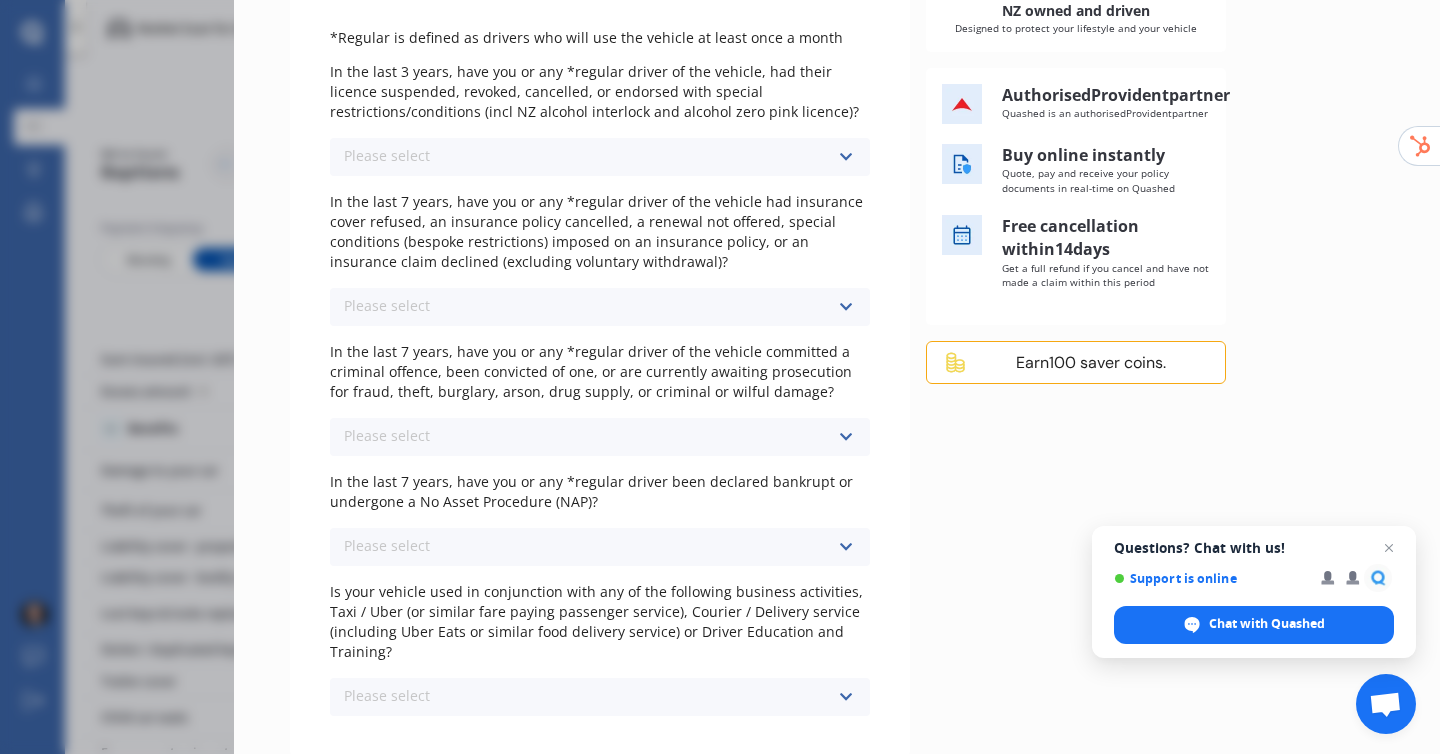 scroll, scrollTop: 452, scrollLeft: 0, axis: vertical 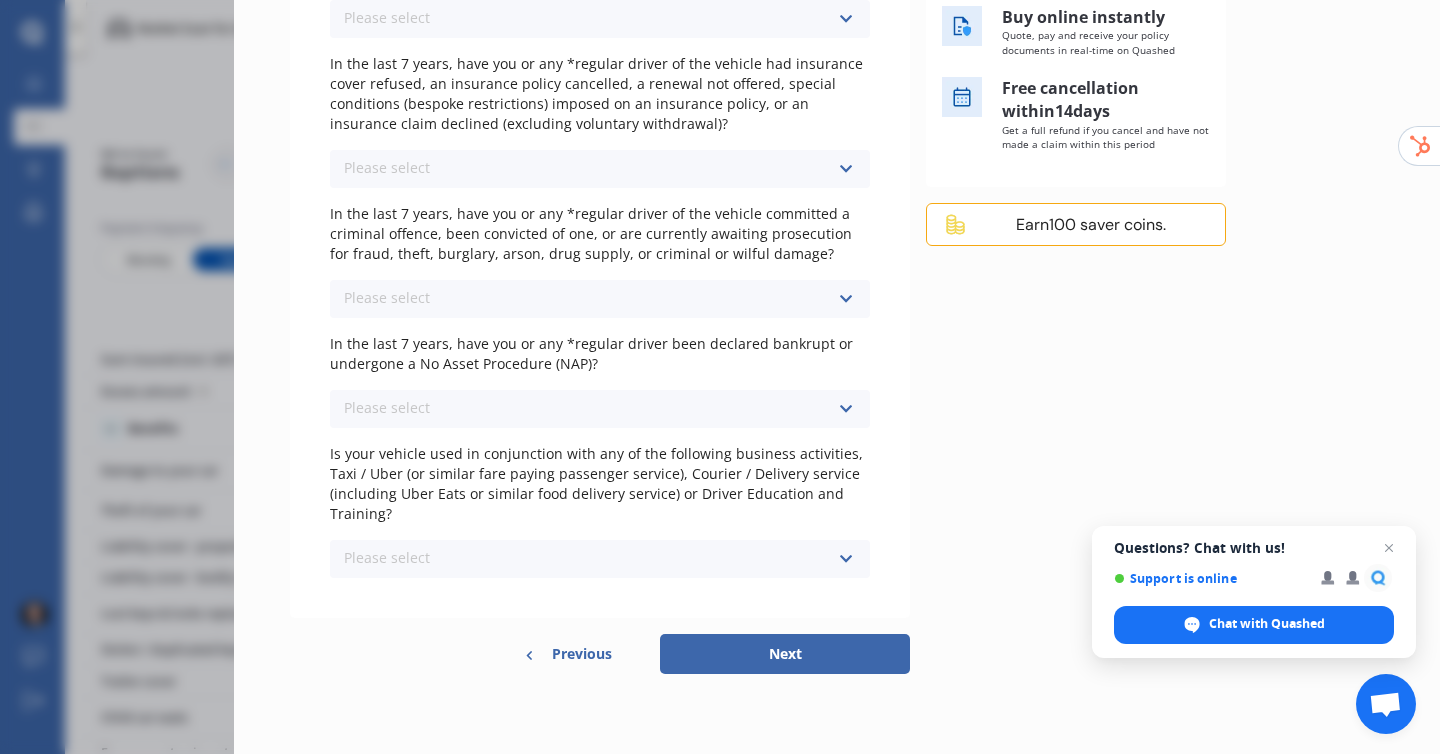 click on "Previous" at bounding box center (582, 654) 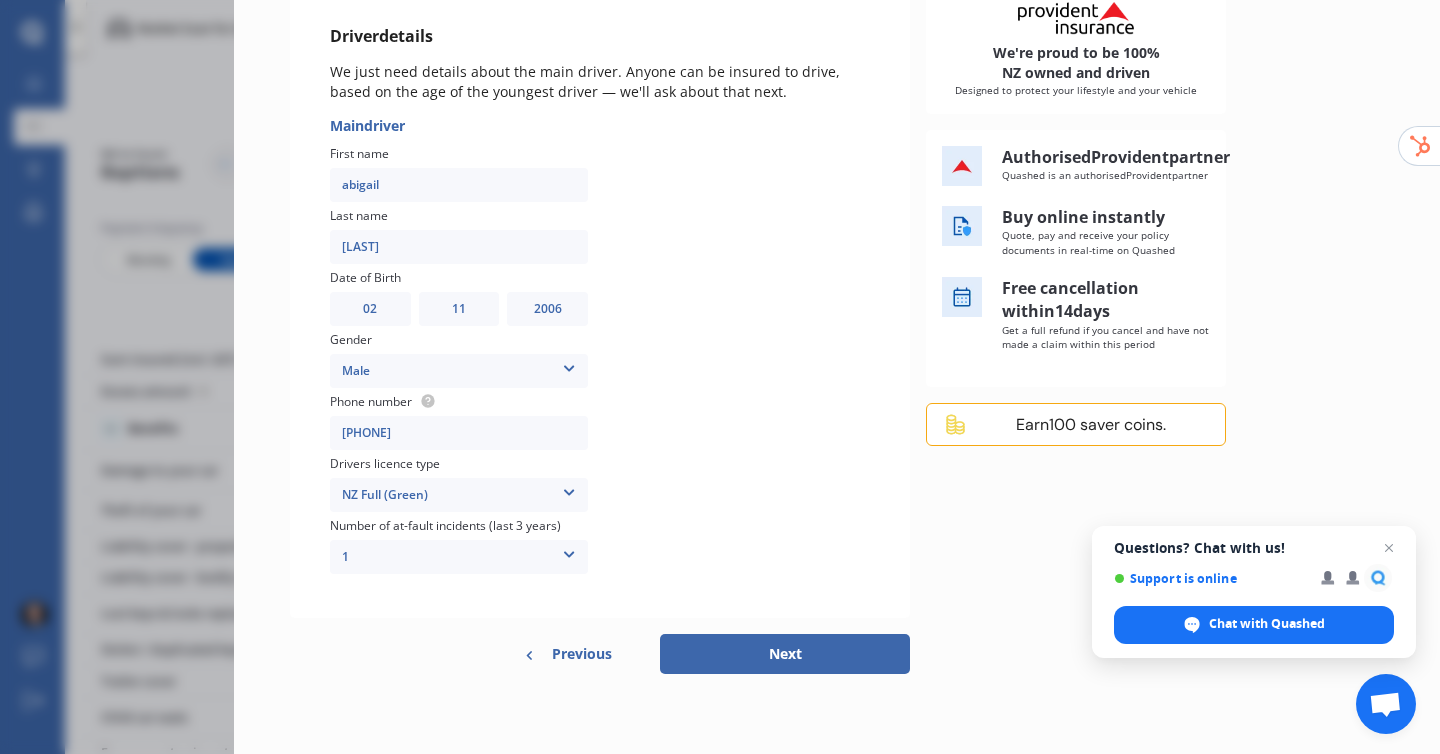 scroll, scrollTop: 252, scrollLeft: 0, axis: vertical 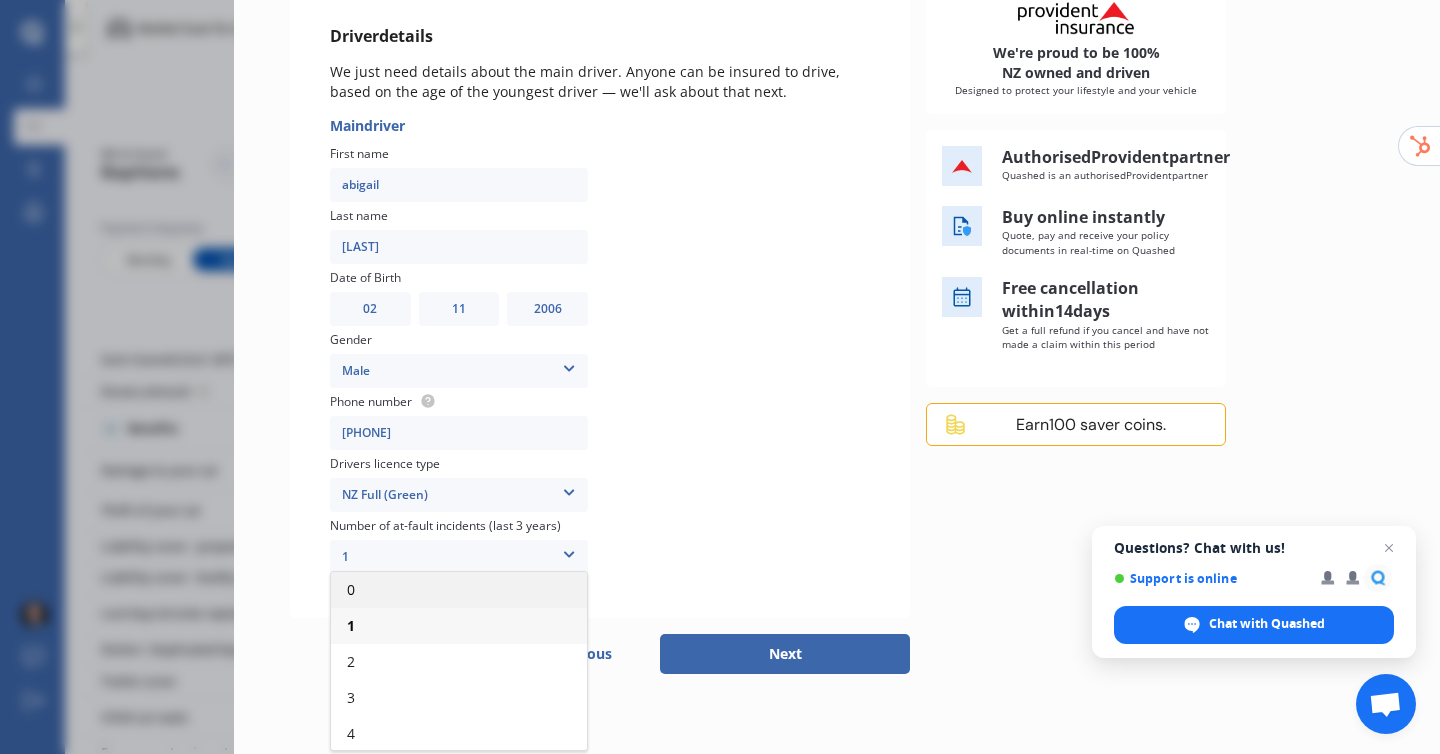 click on "0" at bounding box center [459, 590] 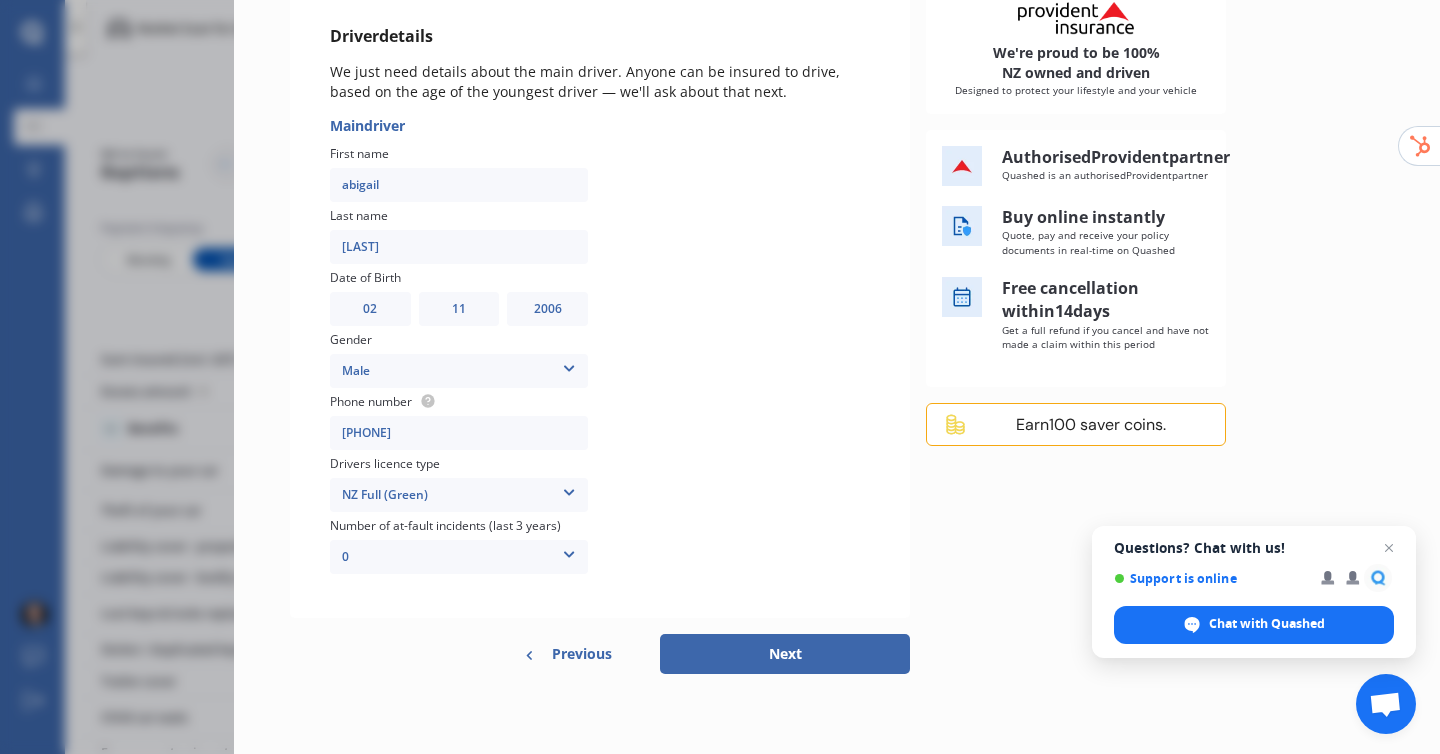 click on "Next" at bounding box center (785, 654) 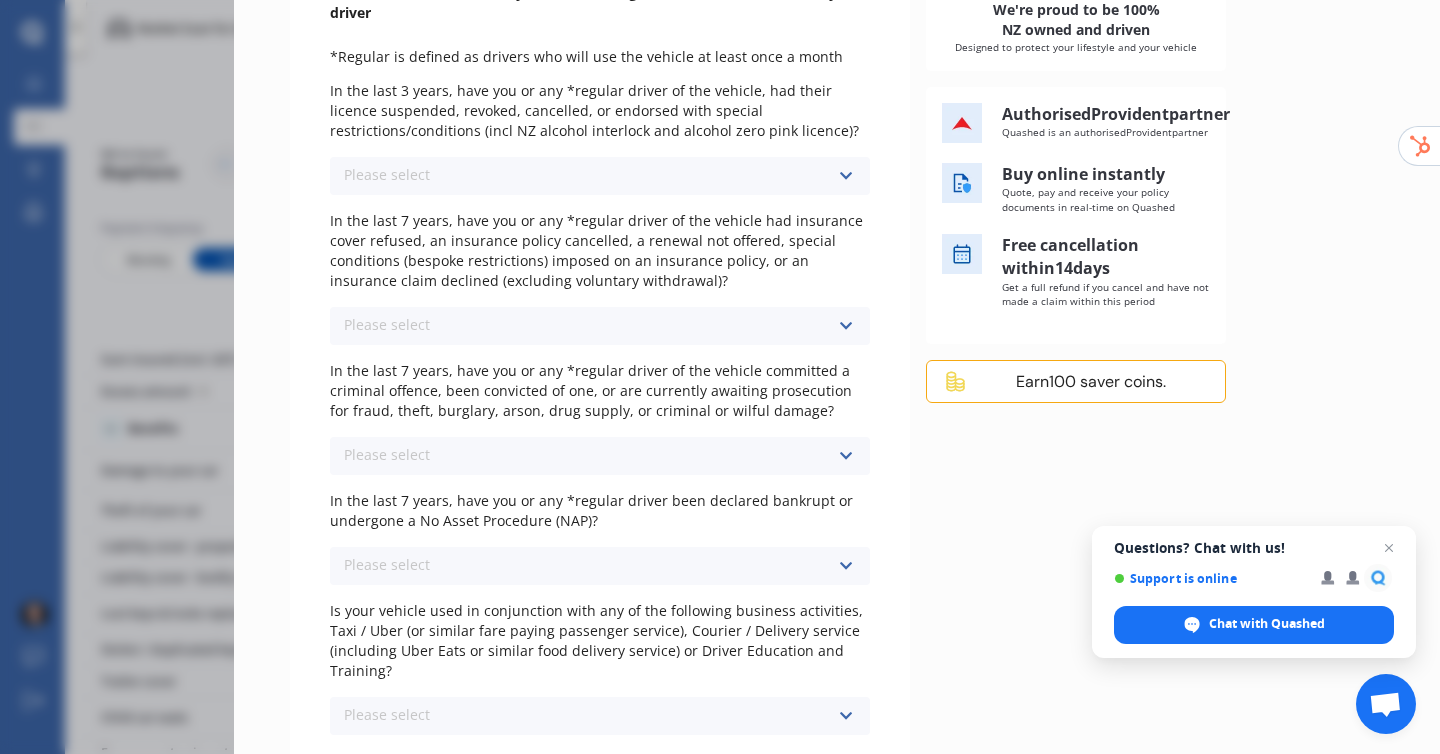 scroll, scrollTop: 0, scrollLeft: 0, axis: both 